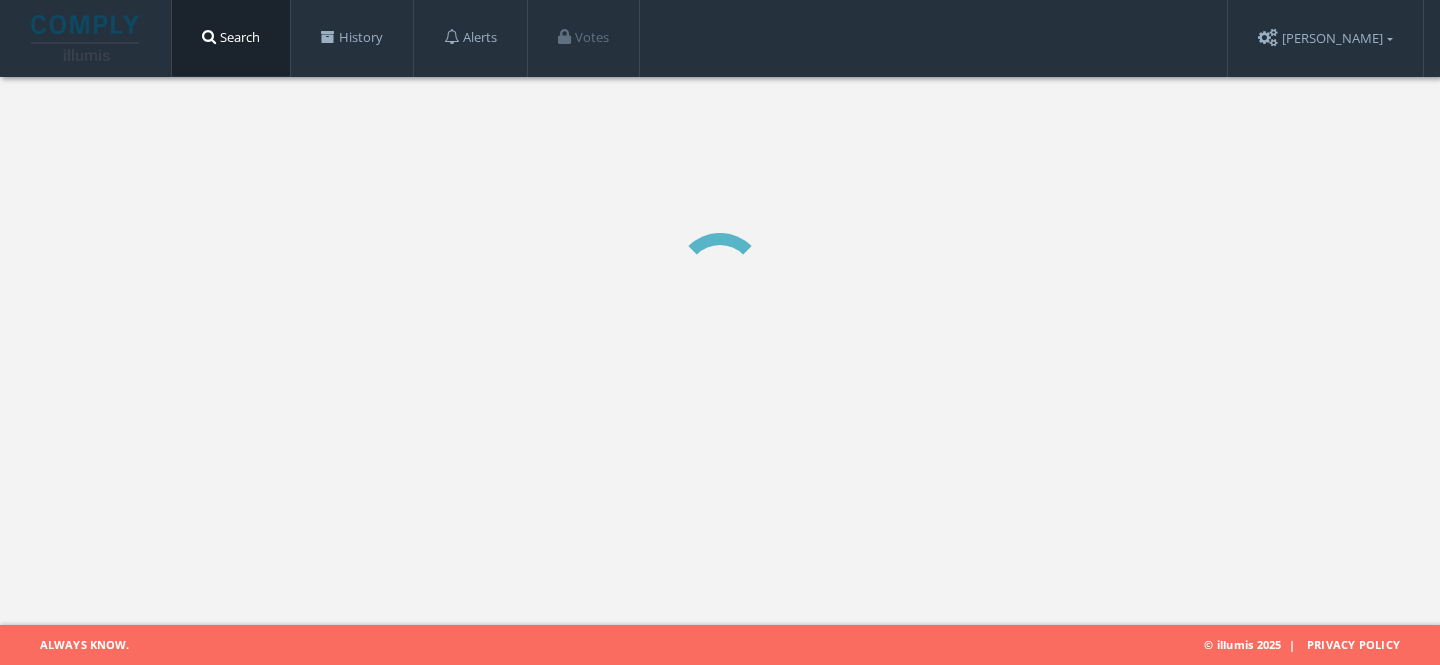 scroll, scrollTop: 0, scrollLeft: 0, axis: both 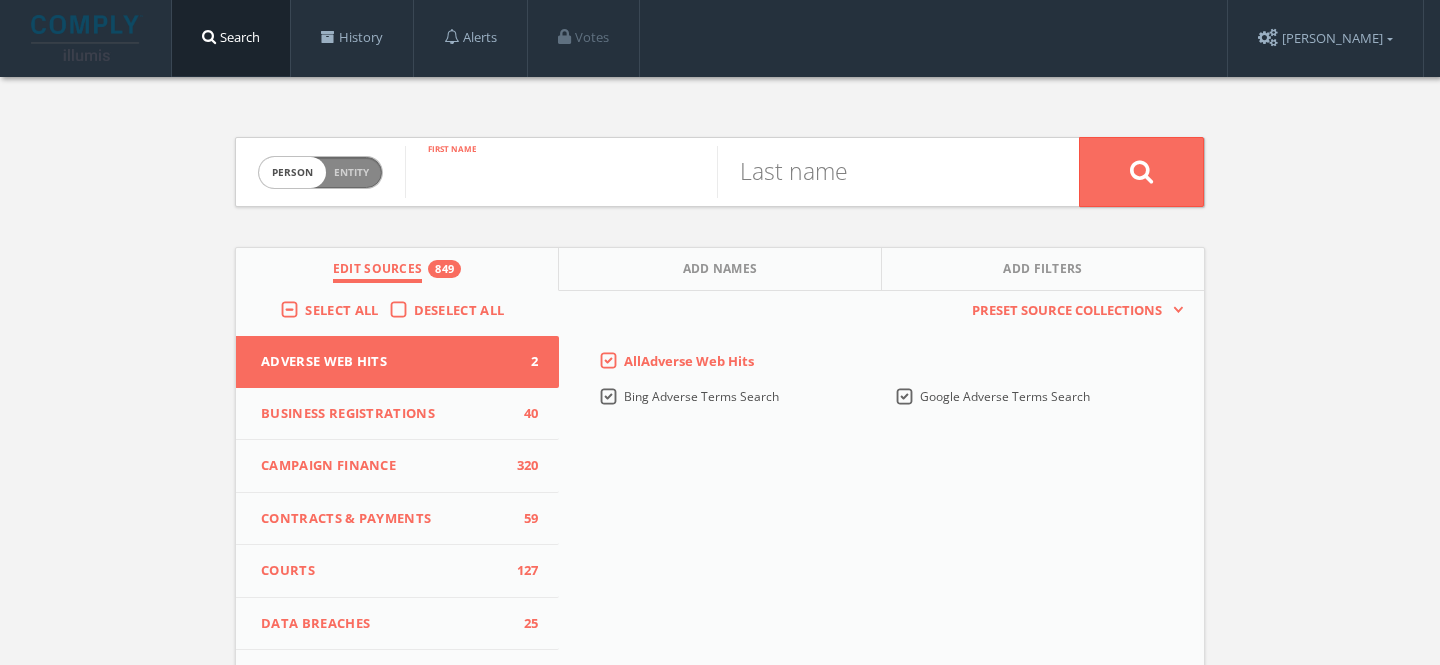 click at bounding box center (561, 172) 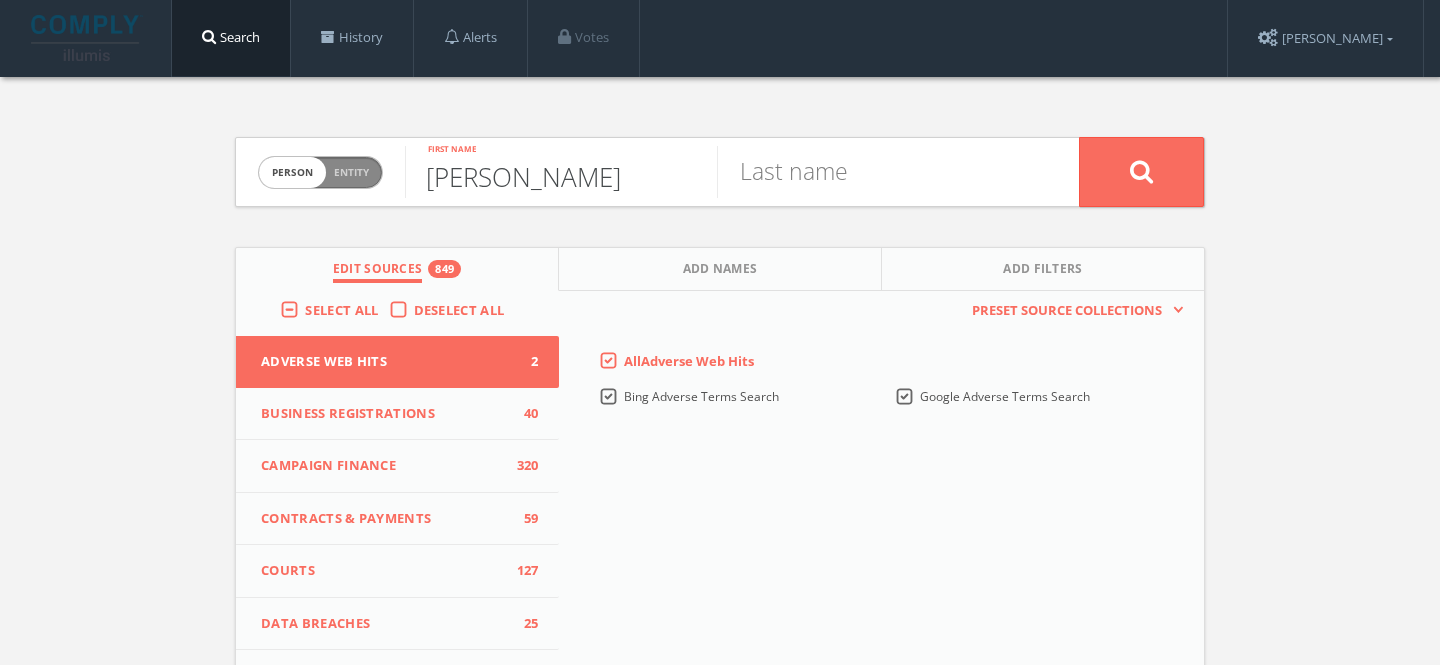 type on "[PERSON_NAME]" 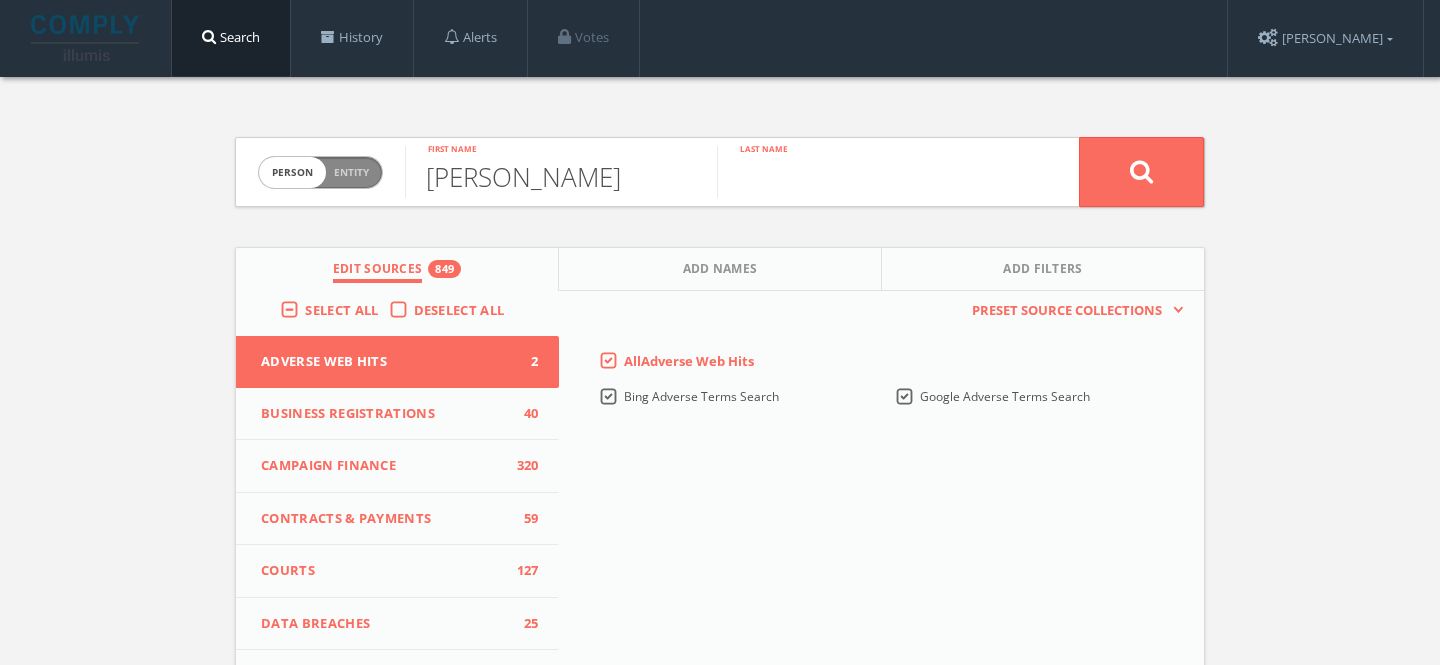 paste on "[PERSON_NAME]" 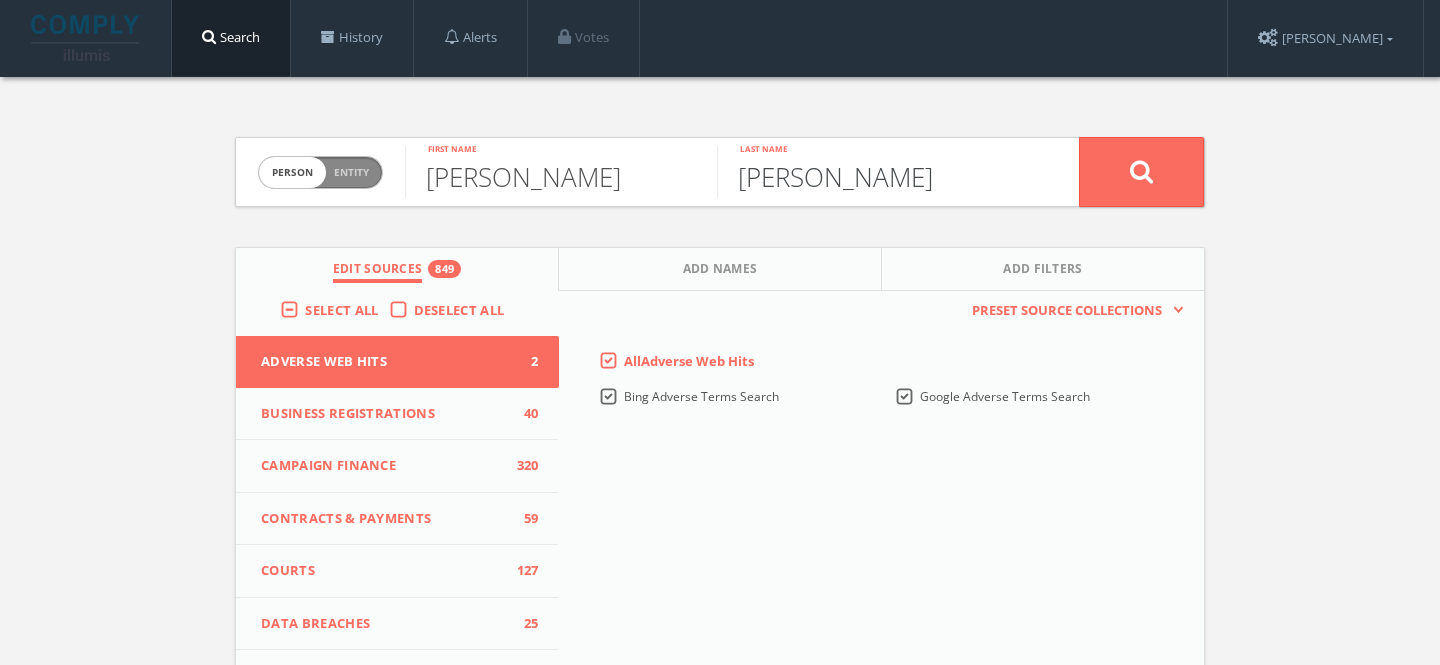 drag, startPoint x: 803, startPoint y: 176, endPoint x: 727, endPoint y: 174, distance: 76.02631 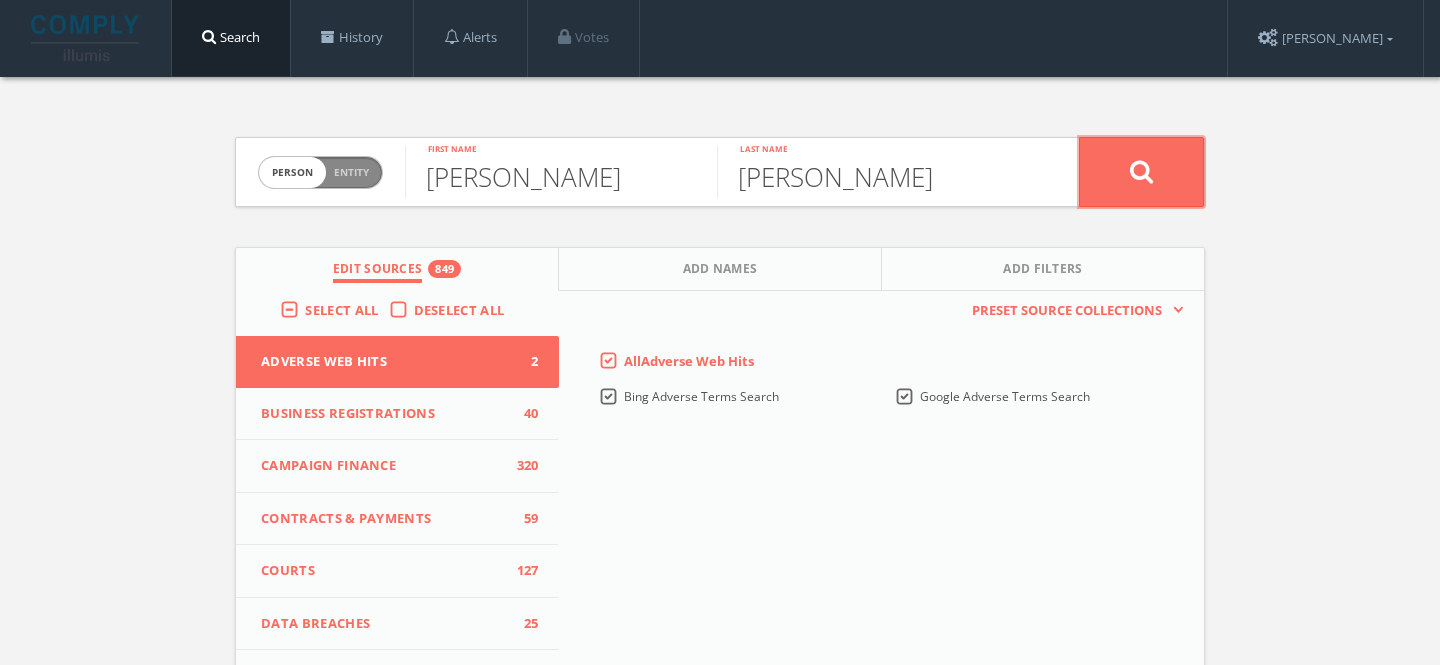 click 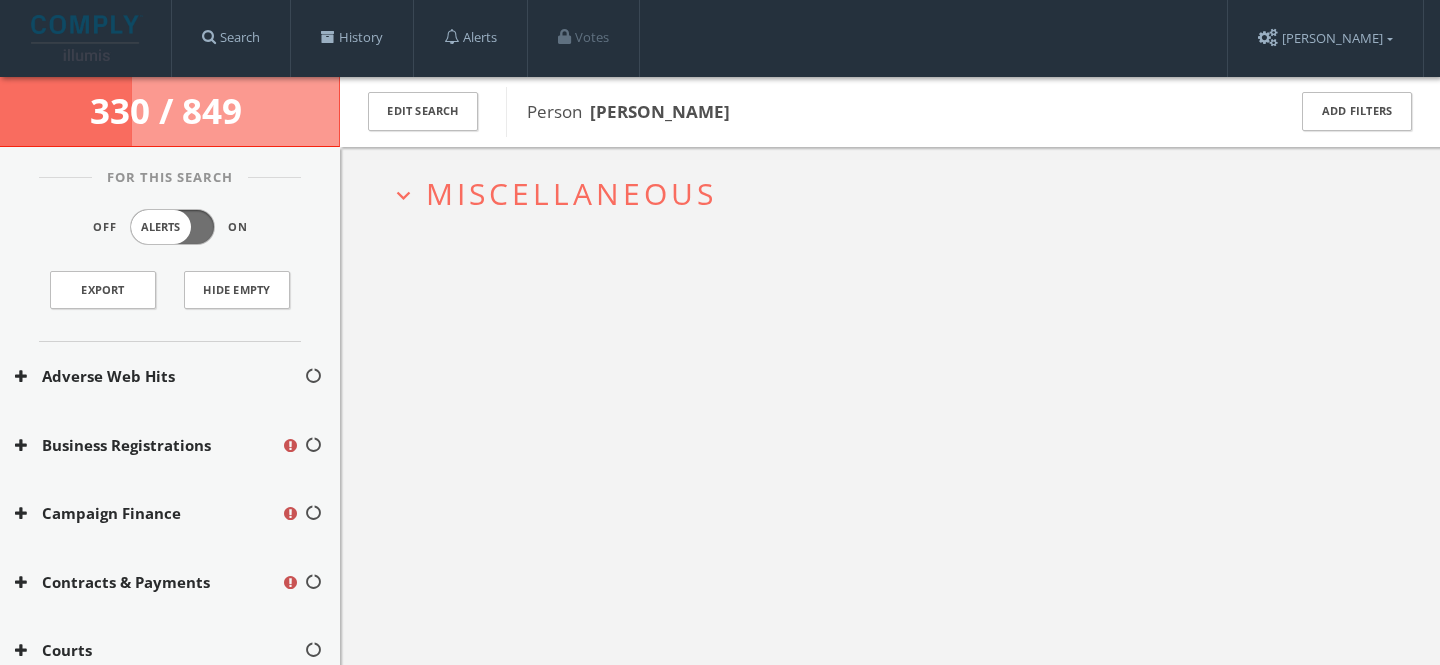 click on "expand_more Miscellaneous" at bounding box center [890, 193] 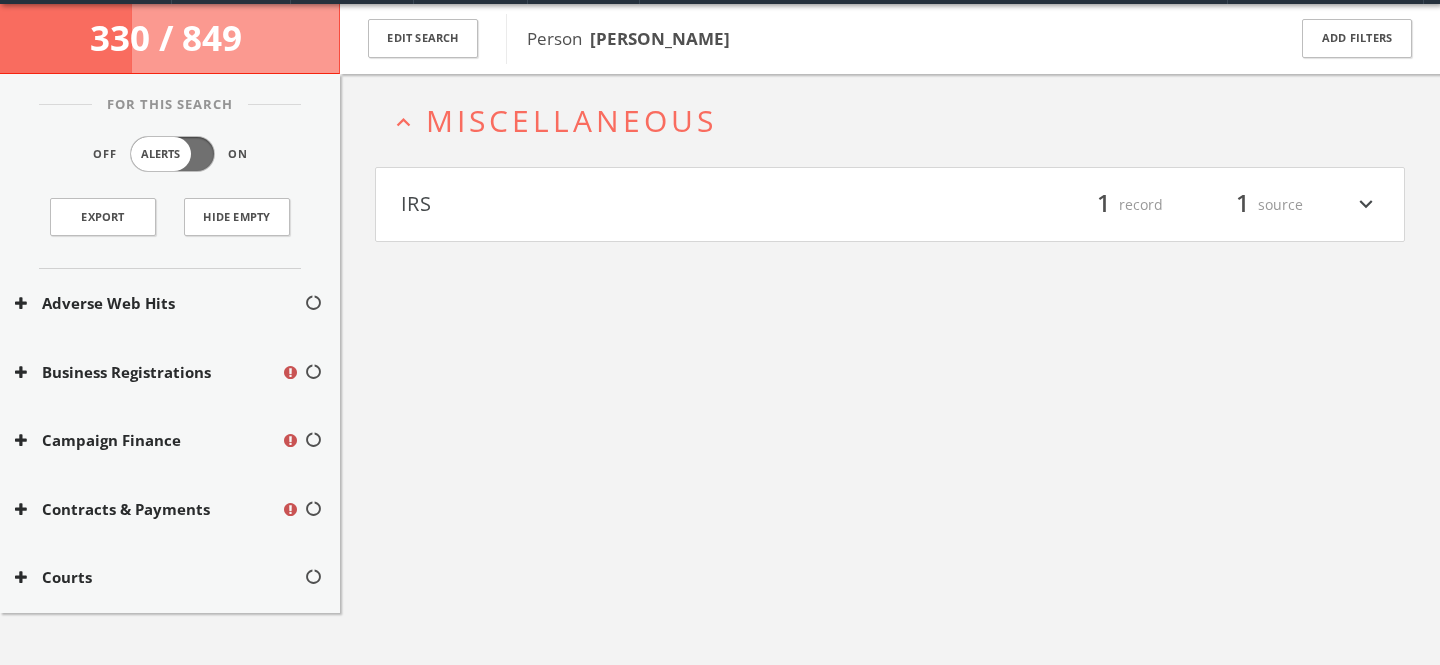 scroll, scrollTop: 77, scrollLeft: 0, axis: vertical 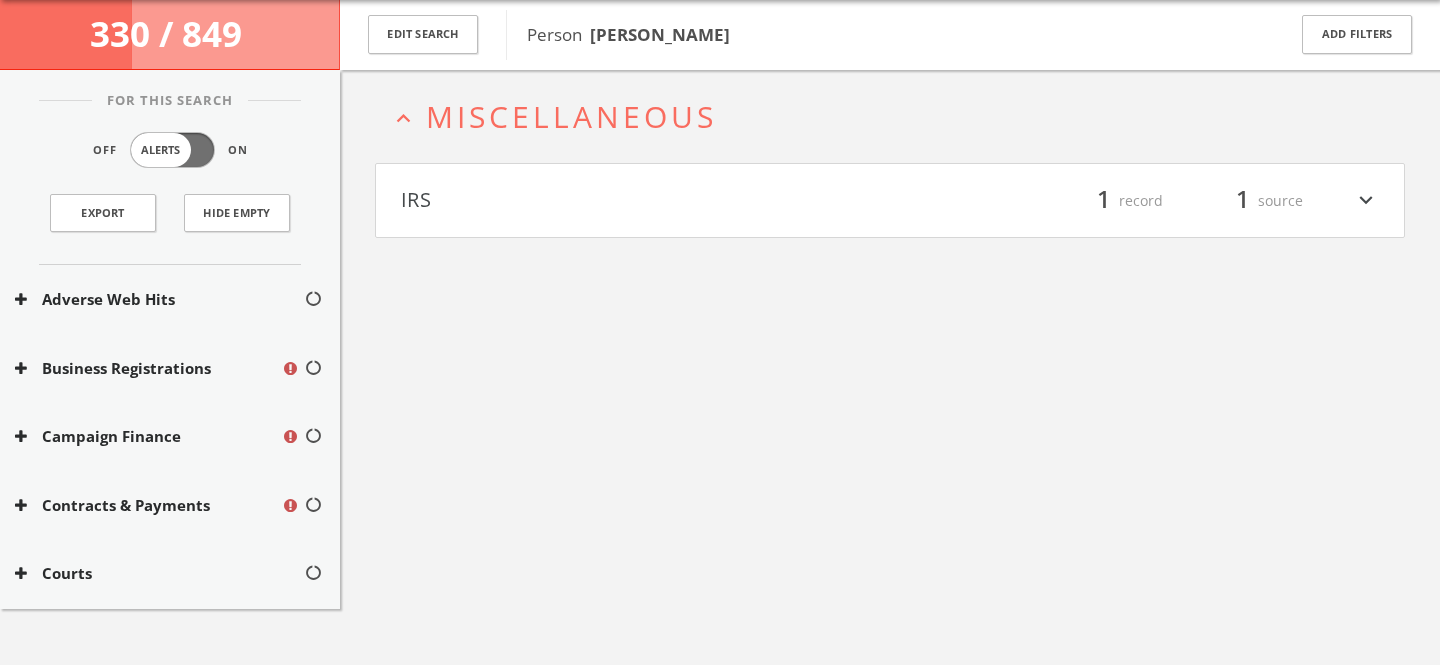 click on "Miscellaneous" at bounding box center [571, 116] 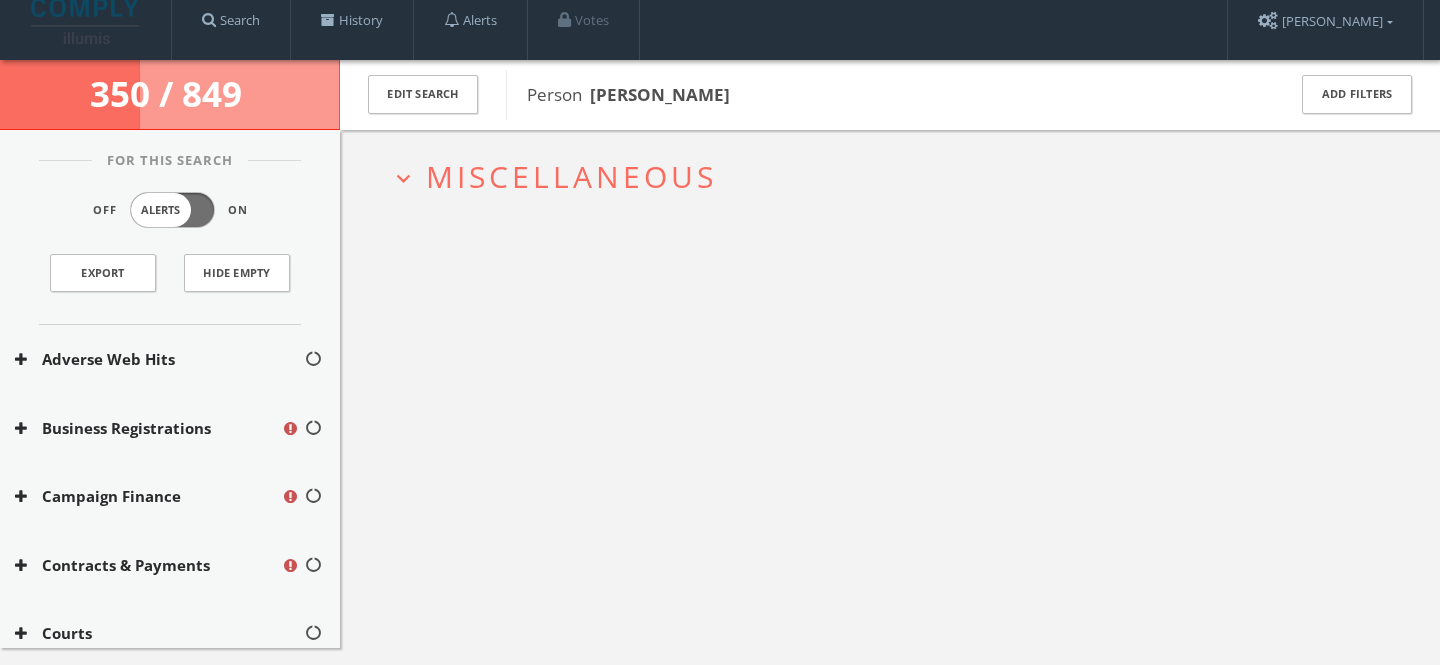 scroll, scrollTop: 0, scrollLeft: 0, axis: both 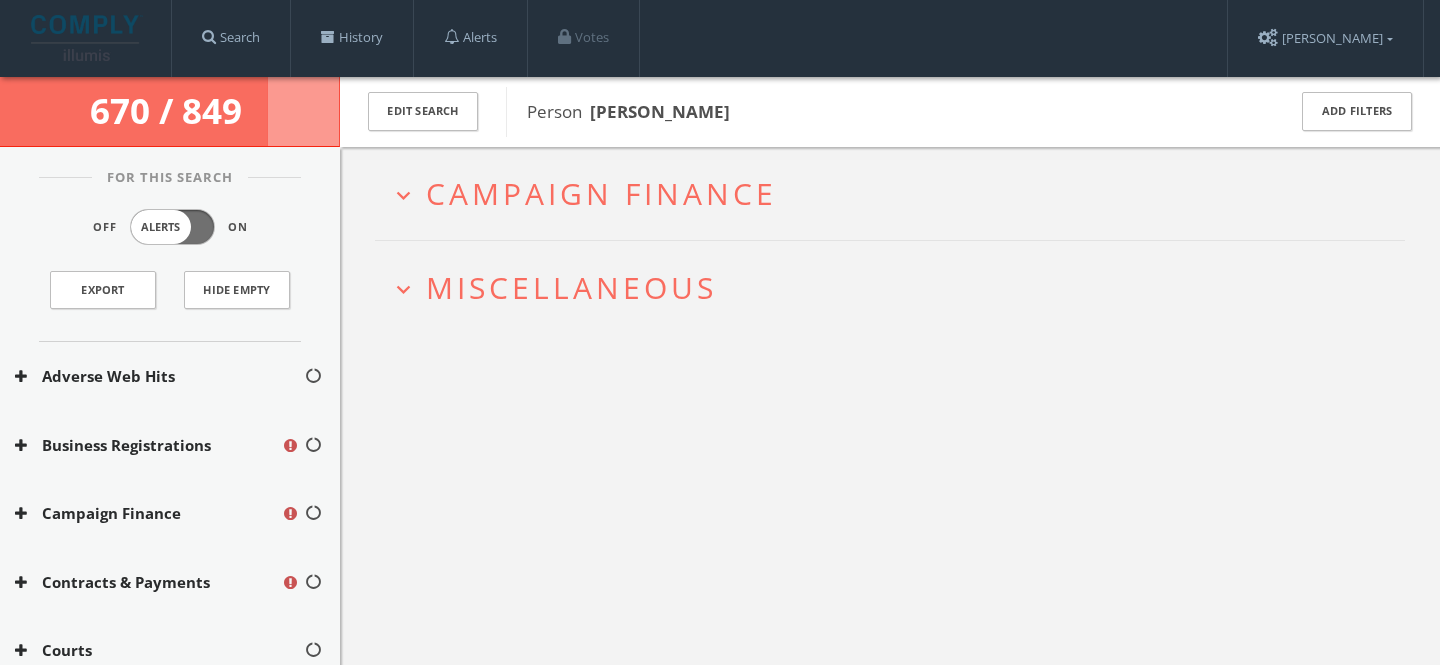click on "Campaign Finance" at bounding box center [601, 193] 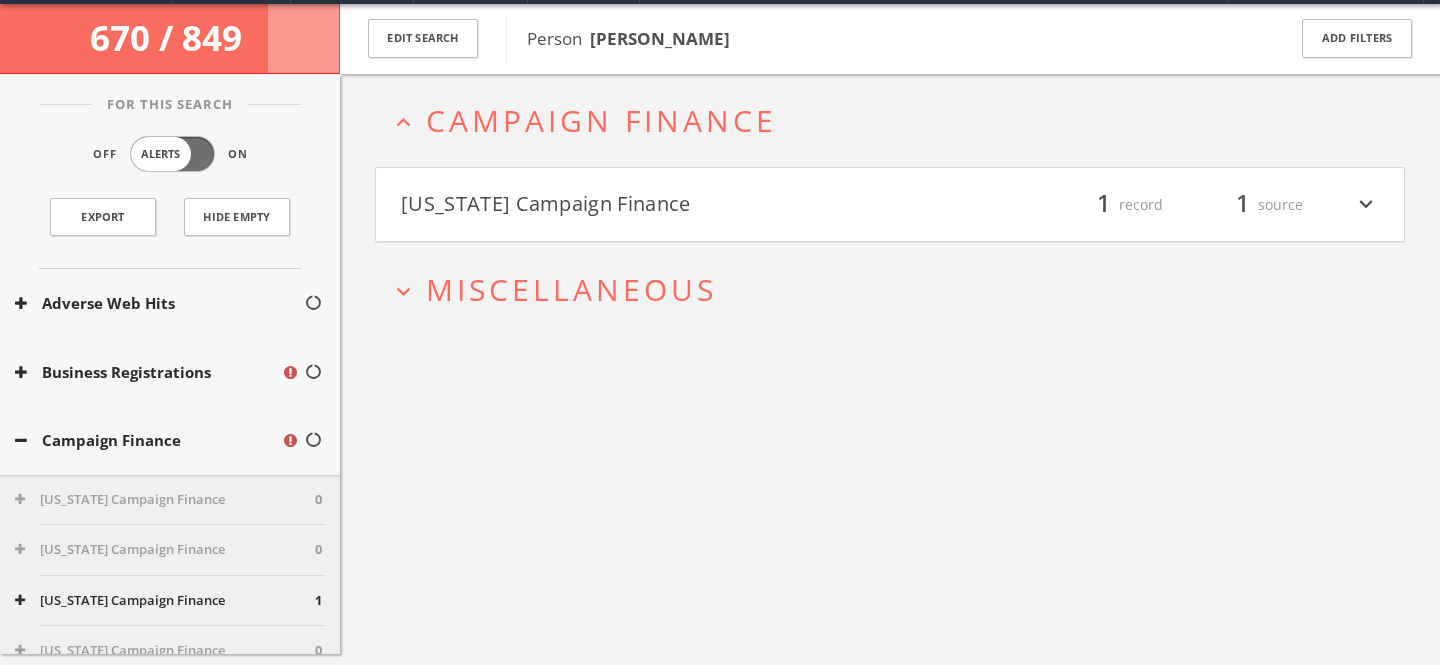 click on "[US_STATE] Campaign Finance filter_list 1 record  1 source  expand_more" at bounding box center [890, 205] 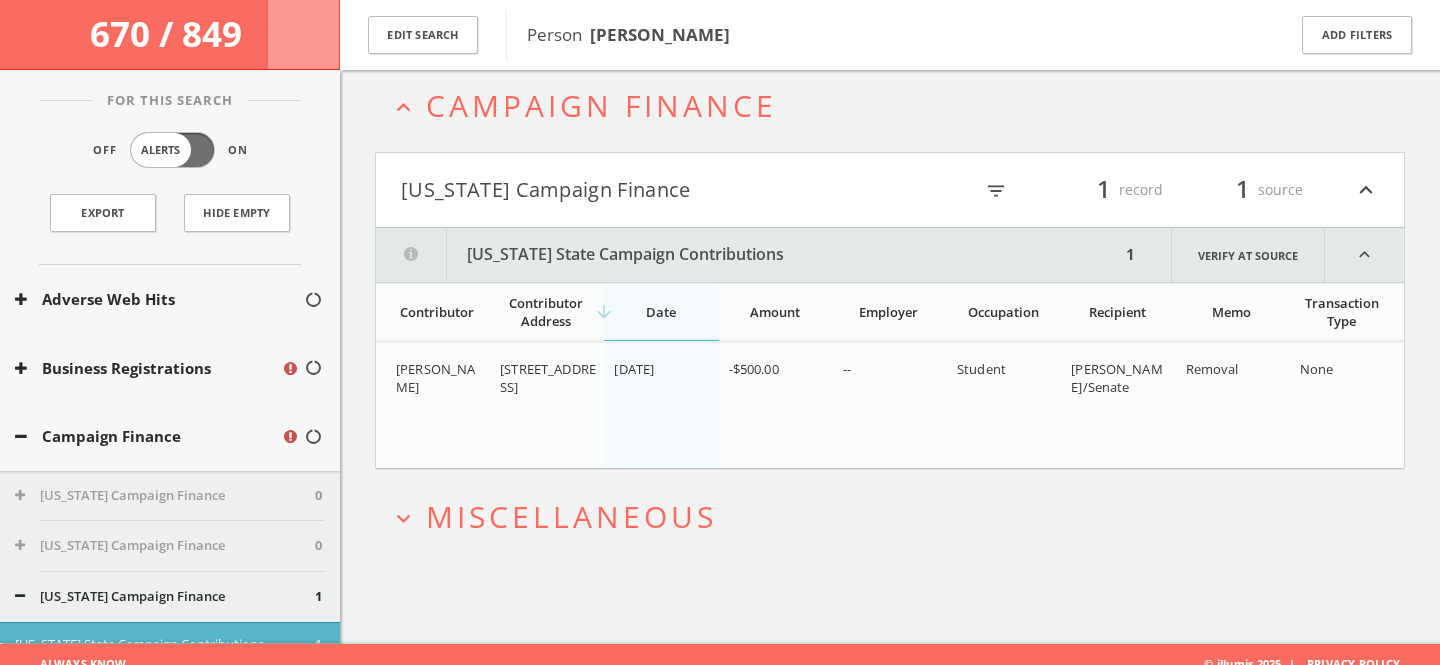 scroll, scrollTop: 116, scrollLeft: 0, axis: vertical 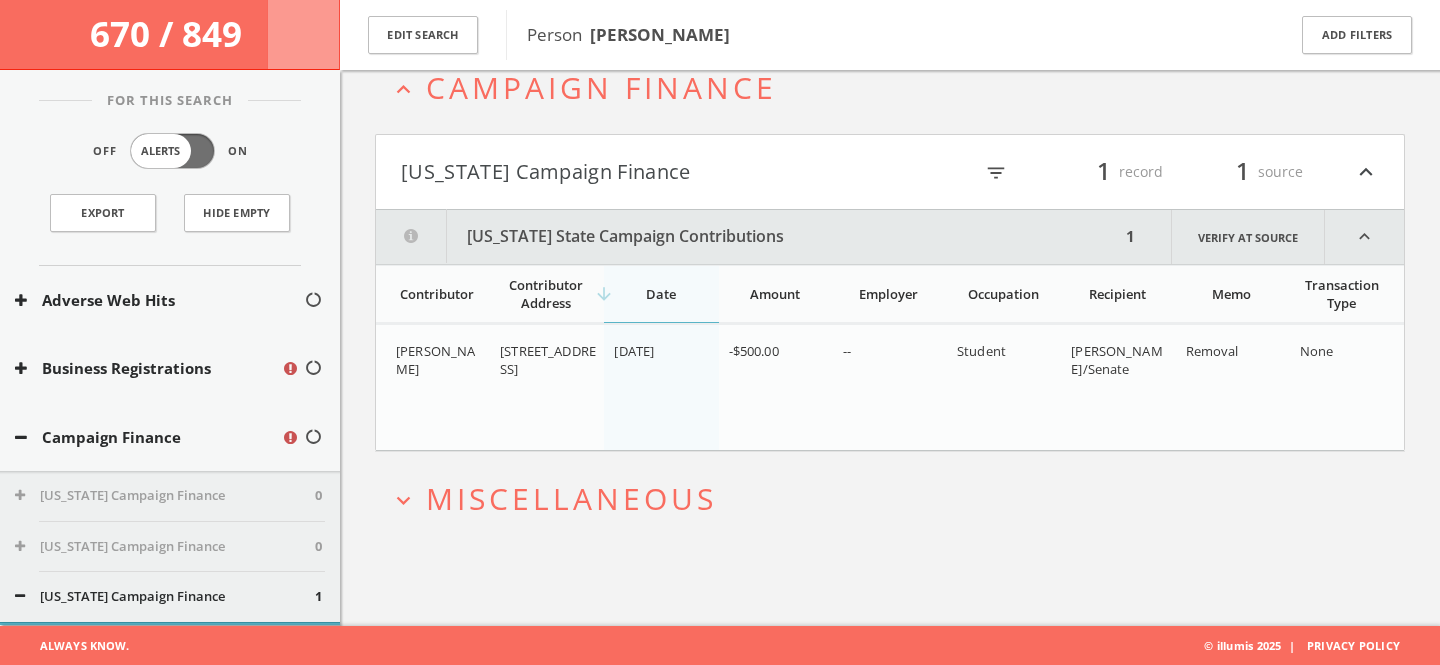 click on "Campaign Finance" at bounding box center [601, 87] 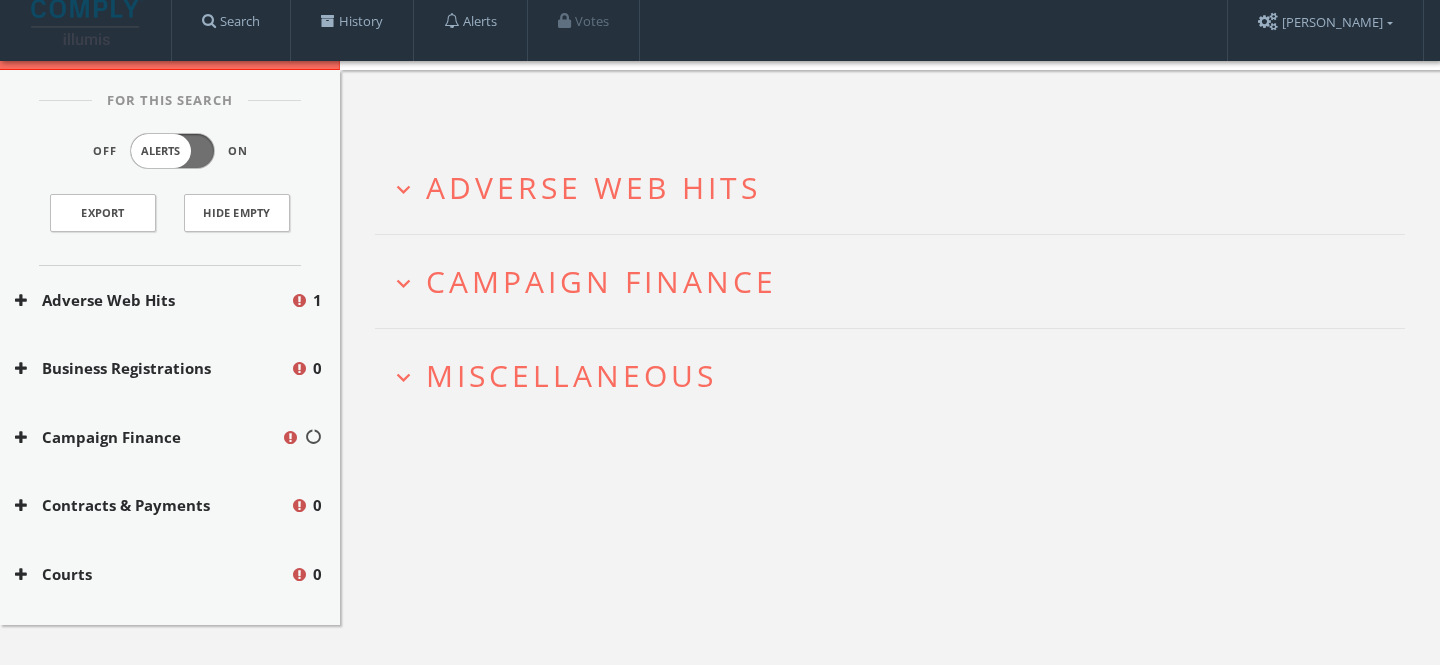 scroll, scrollTop: 0, scrollLeft: 0, axis: both 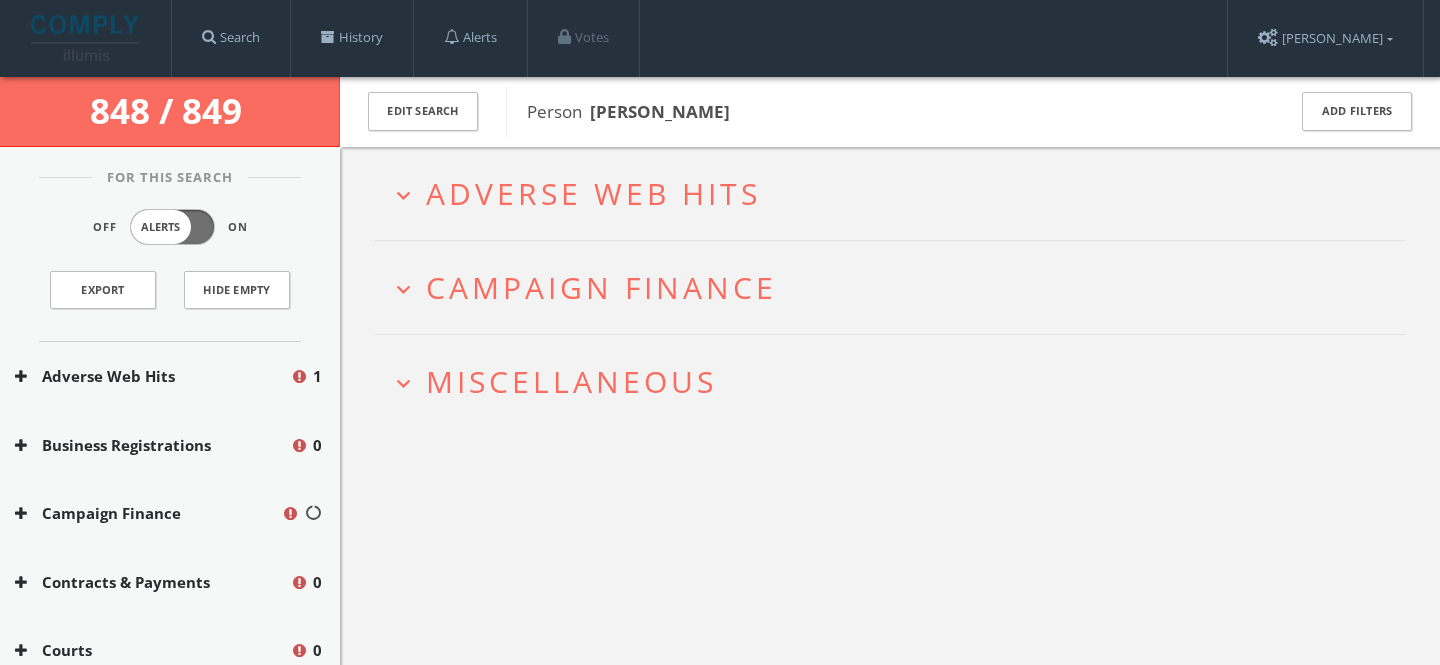 click on "Adverse Web Hits" at bounding box center [593, 193] 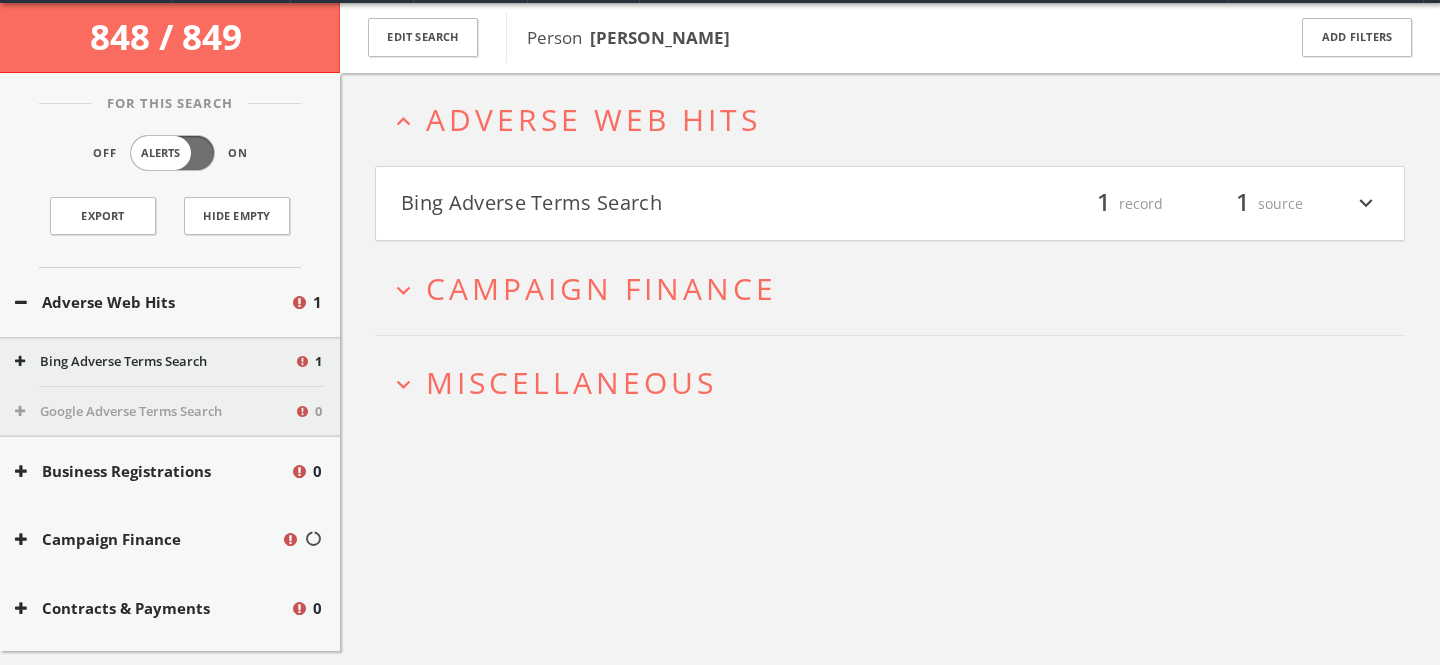 click on "Bing Adverse Terms Search filter_list 1 record  1 source  expand_more" at bounding box center (890, 204) 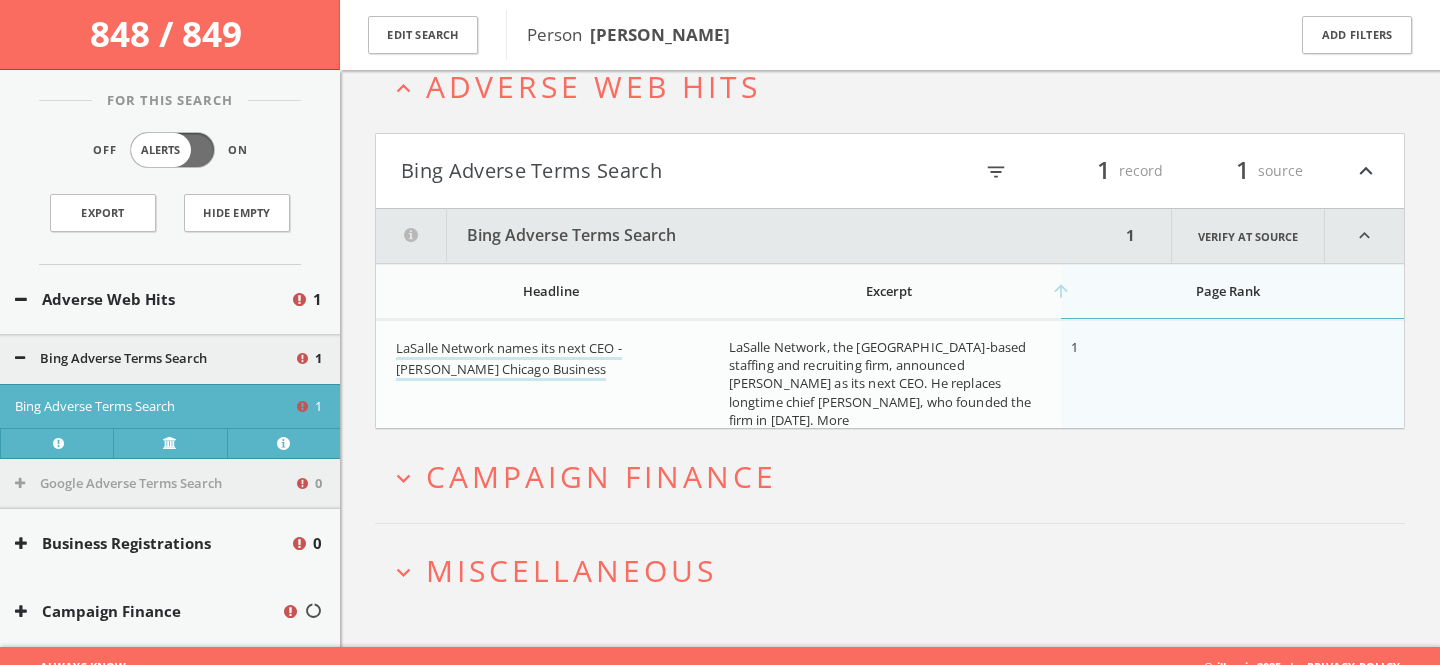 scroll, scrollTop: 139, scrollLeft: 0, axis: vertical 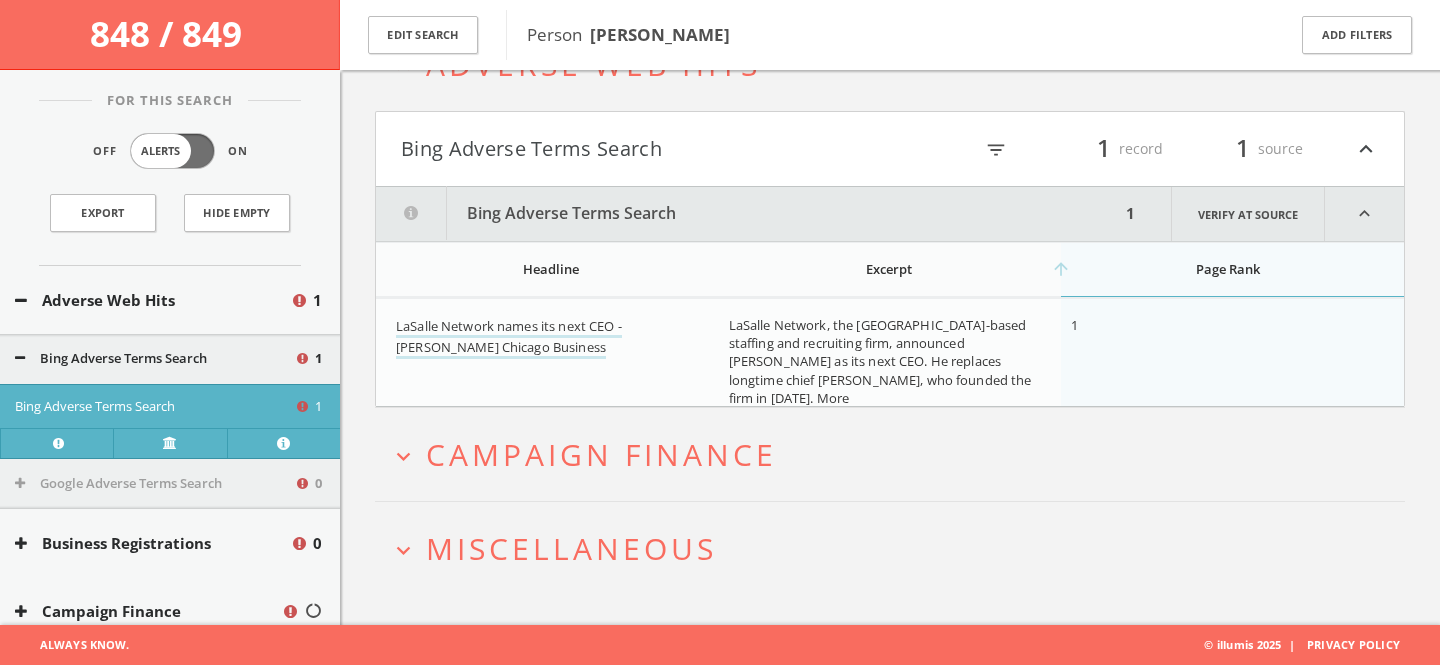 click on "Campaign Finance" at bounding box center (601, 454) 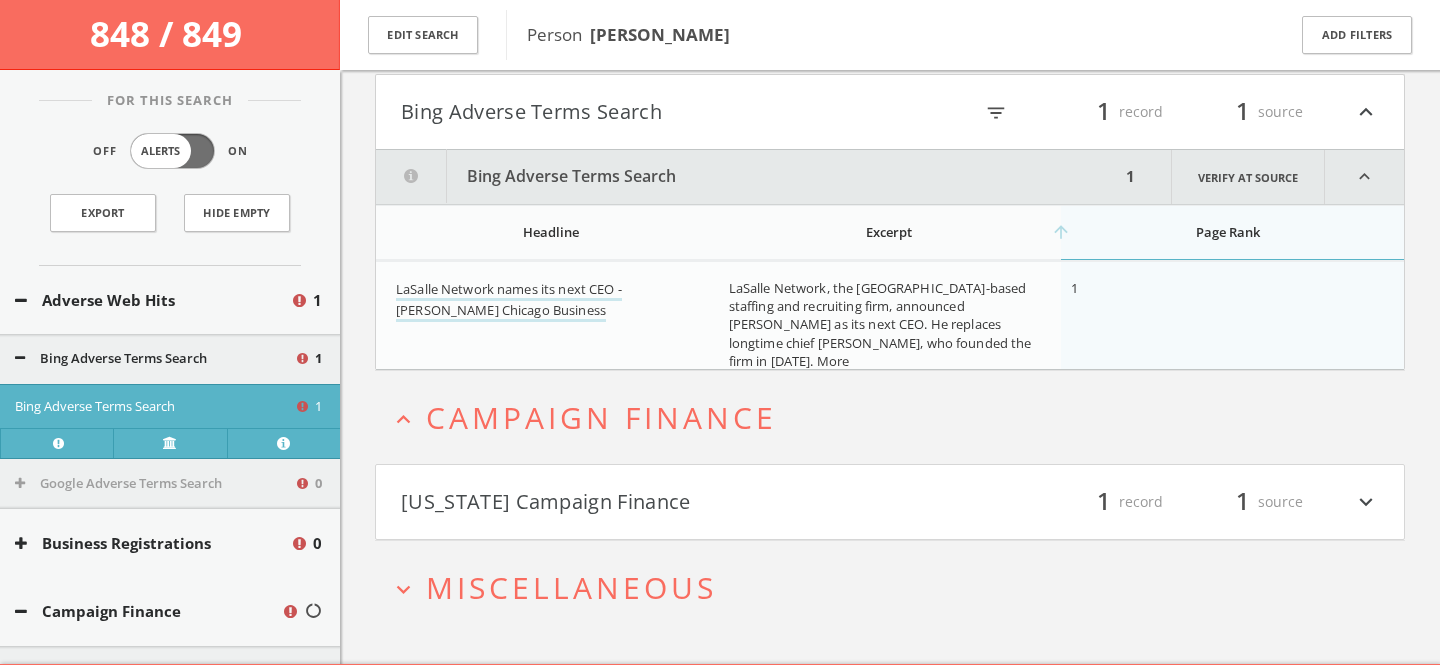 scroll, scrollTop: 214, scrollLeft: 0, axis: vertical 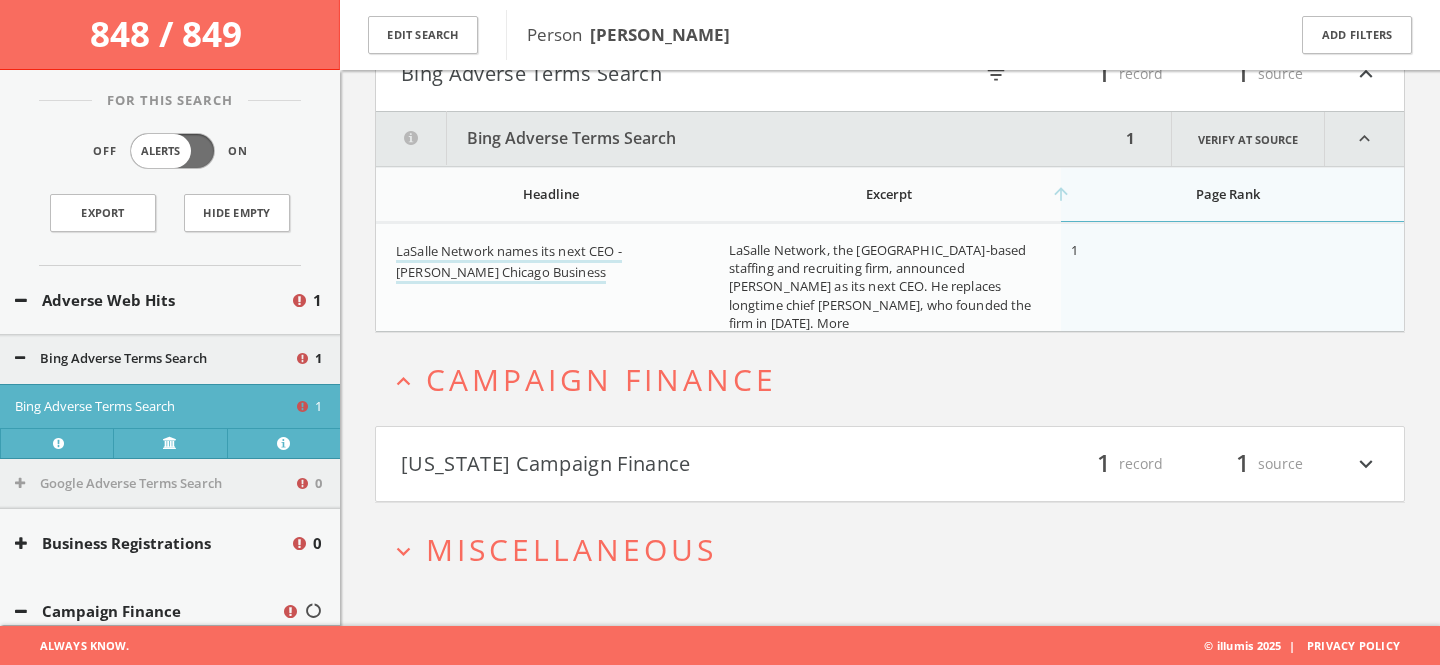 click on "[US_STATE] Campaign Finance" at bounding box center [645, 464] 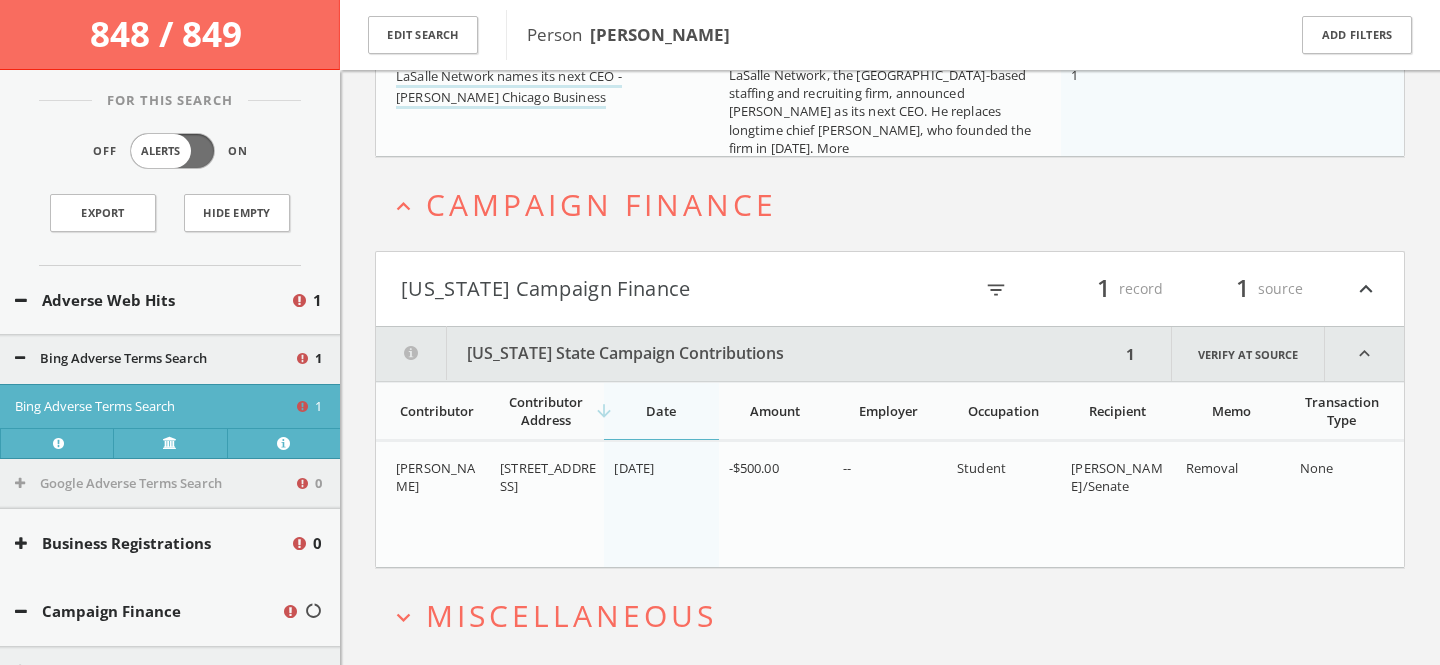 scroll, scrollTop: 456, scrollLeft: 0, axis: vertical 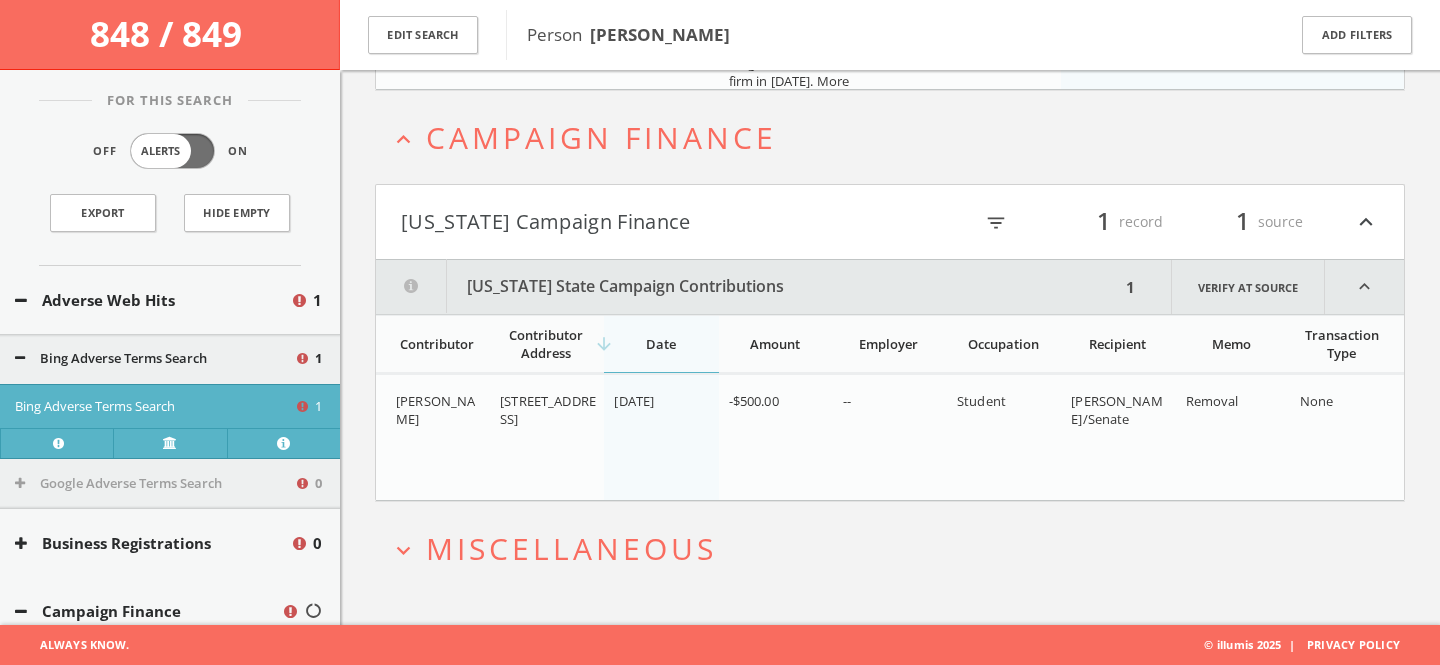 click on "Miscellaneous" at bounding box center (571, 548) 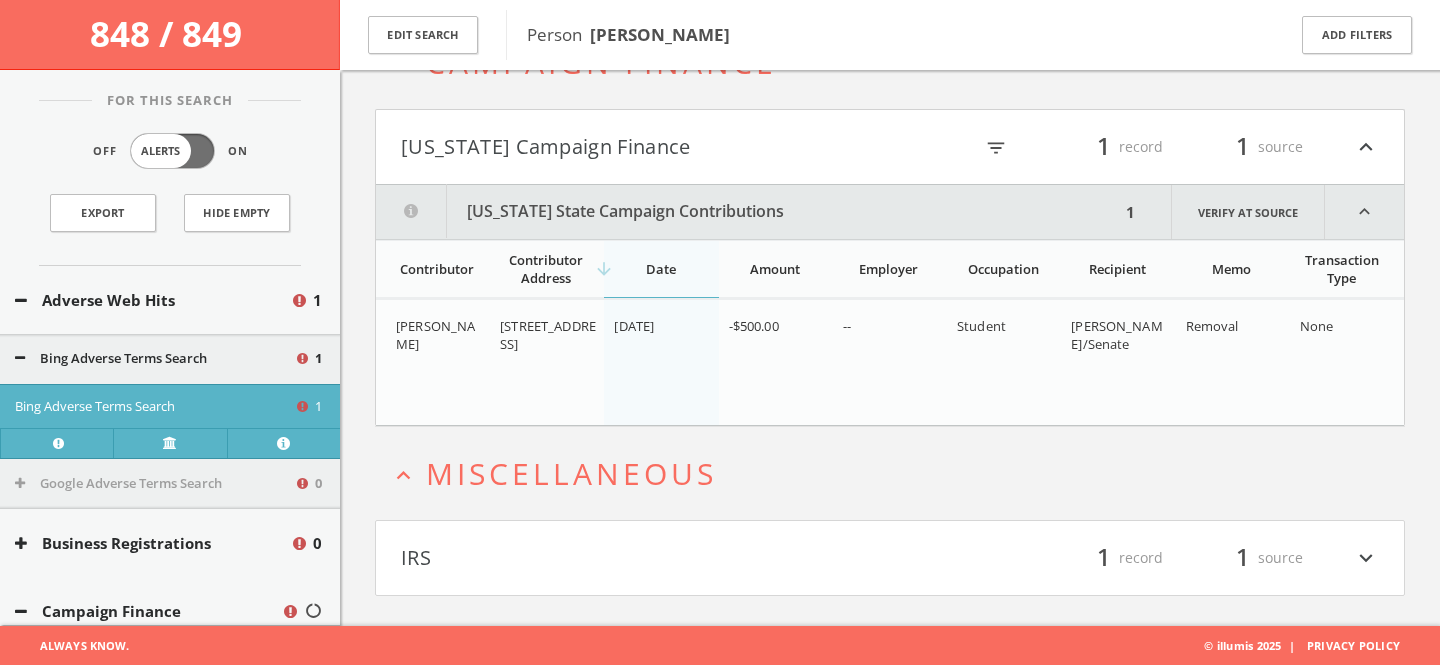 click on "Miscellaneous" at bounding box center (571, 473) 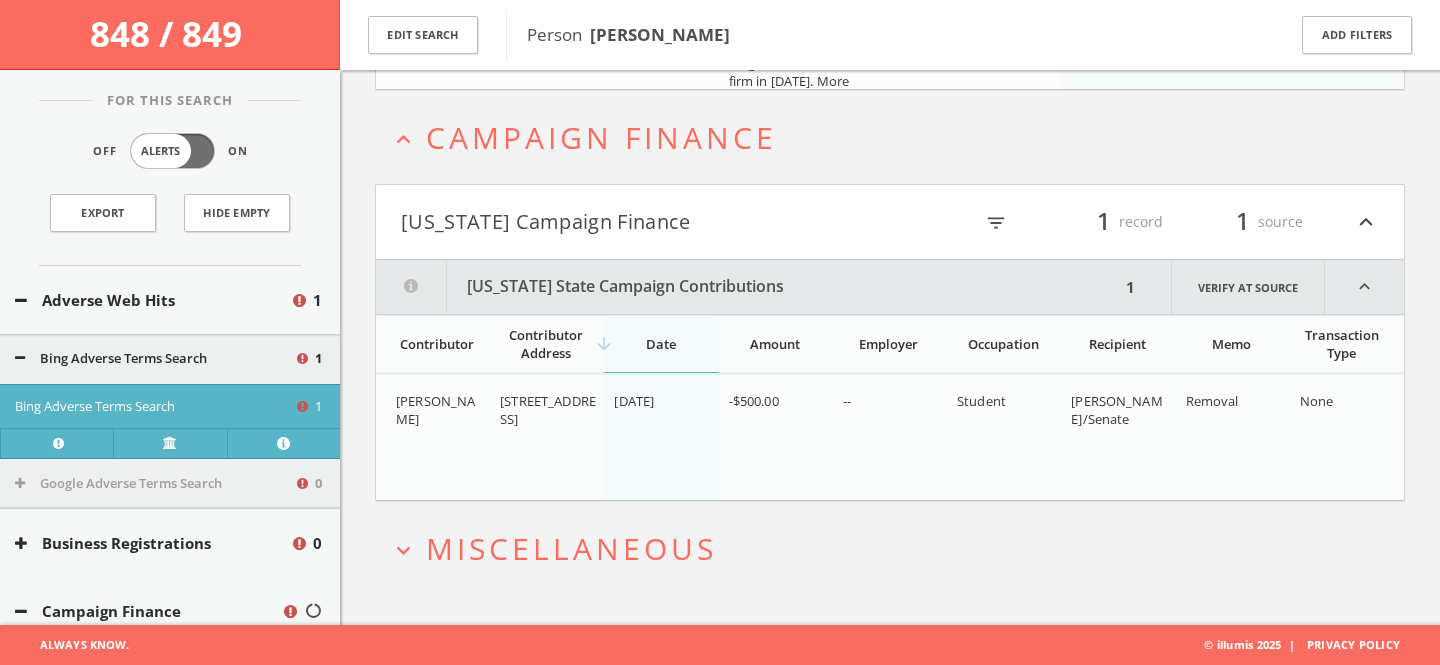 click on "expand_less Campaign Finance" at bounding box center (890, 137) 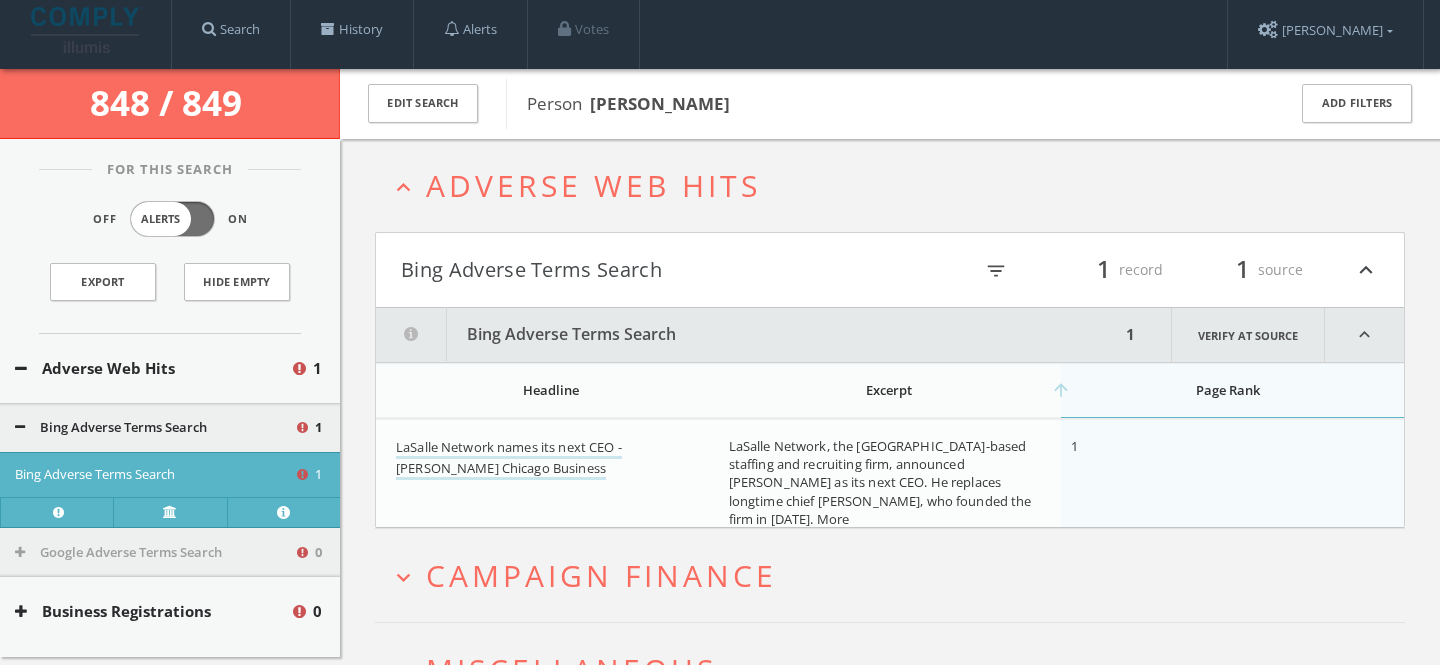 scroll, scrollTop: 0, scrollLeft: 0, axis: both 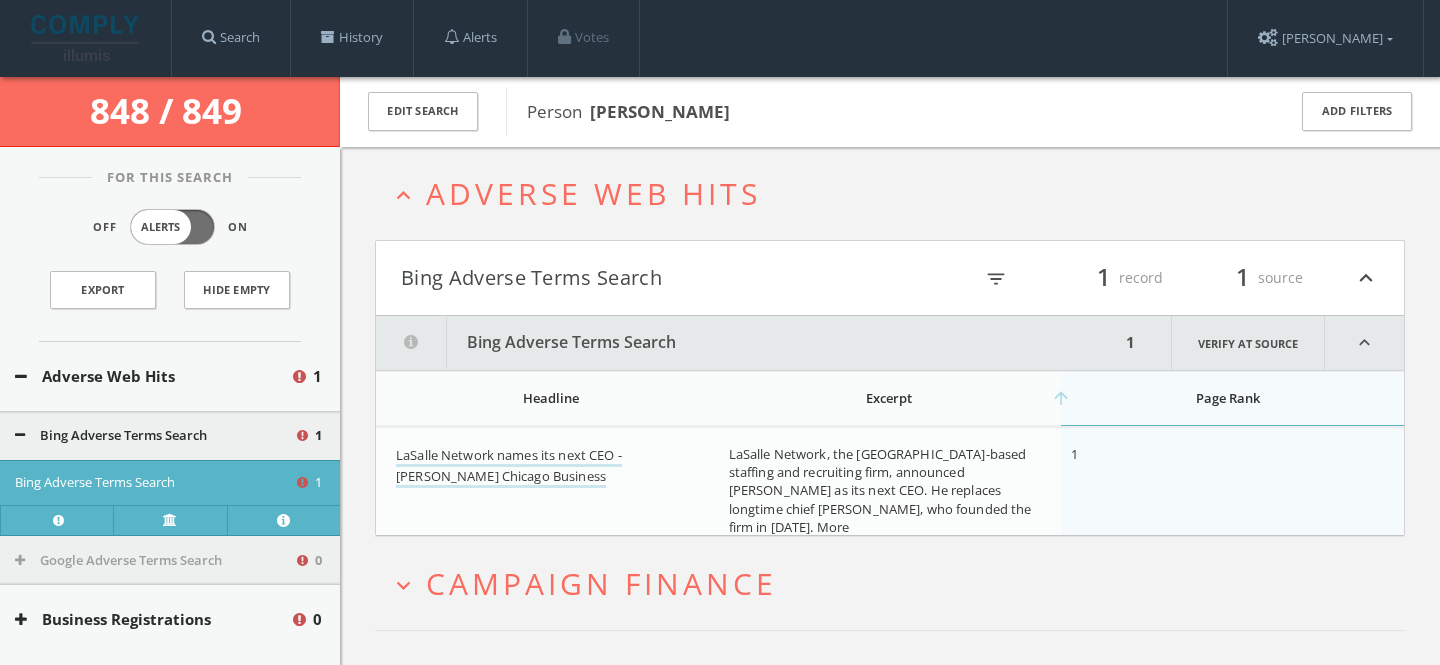 click on "expand_less Adverse Web Hits" at bounding box center [890, 193] 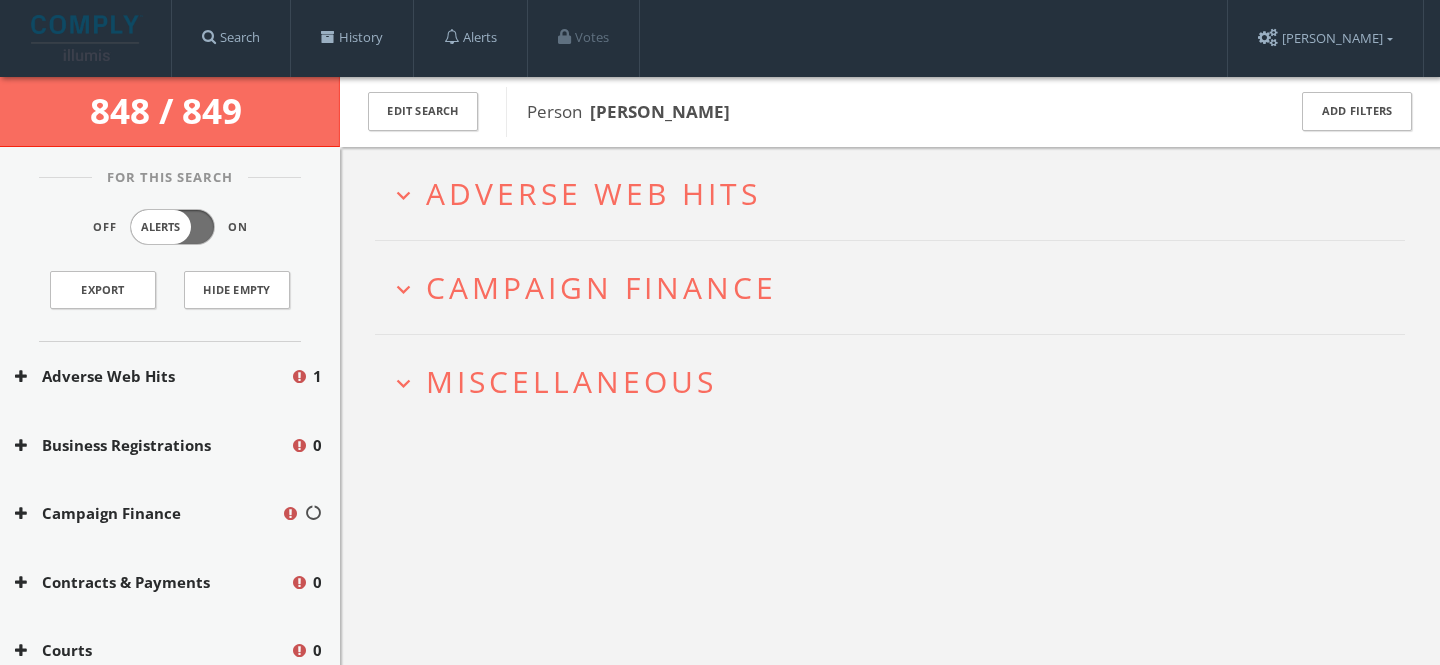 click on "Campaign Finance" at bounding box center (601, 287) 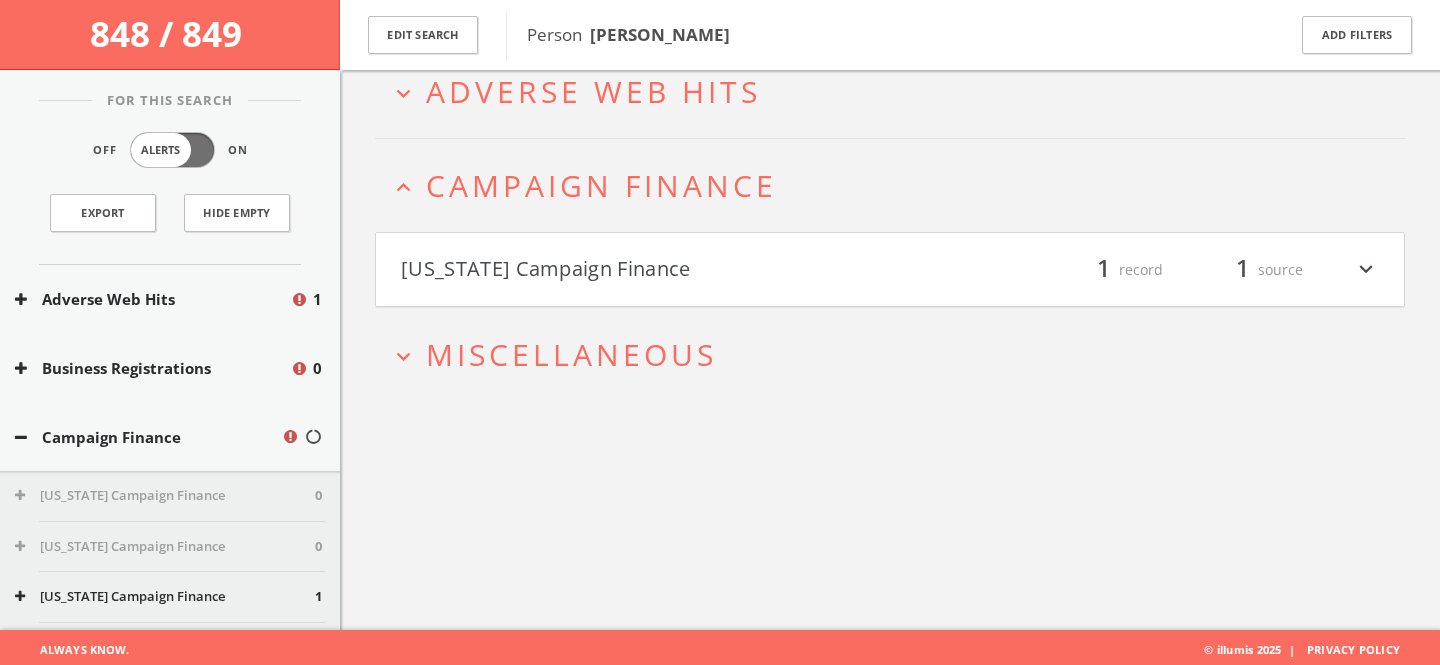 scroll, scrollTop: 116, scrollLeft: 0, axis: vertical 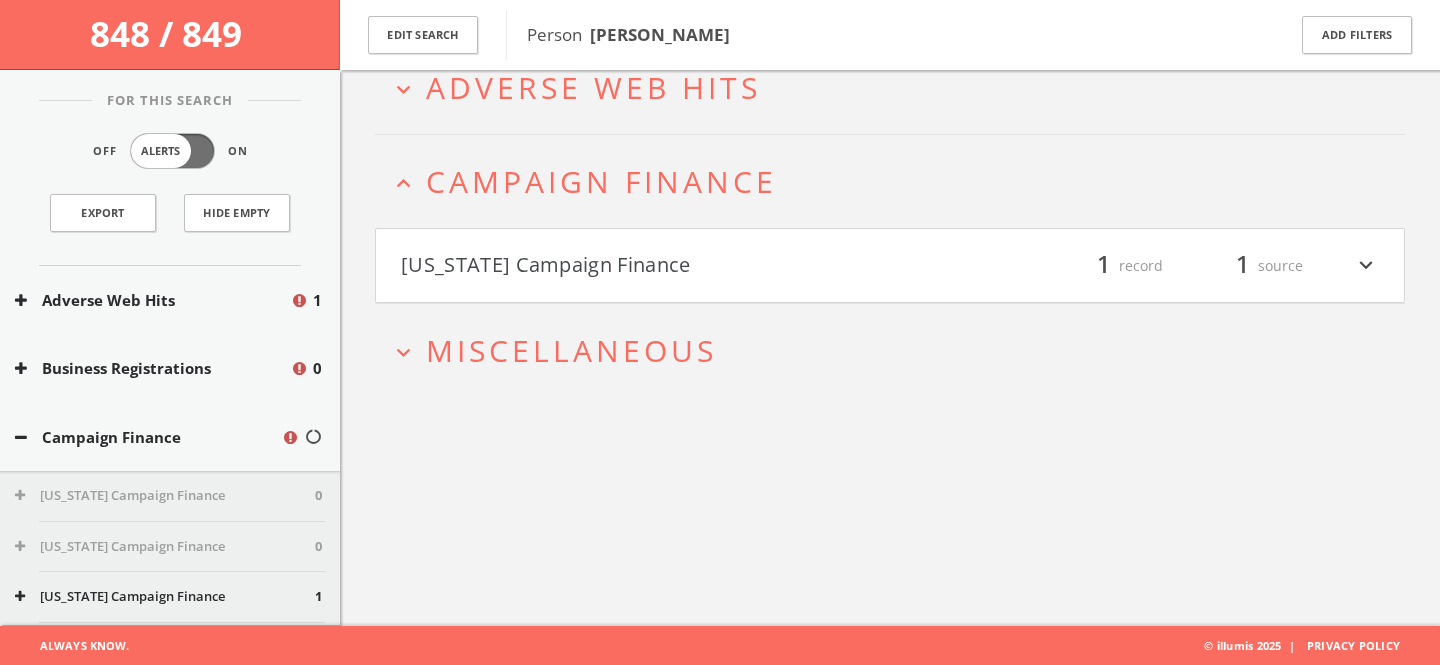 click on "expand_less Campaign Finance" at bounding box center (897, 181) 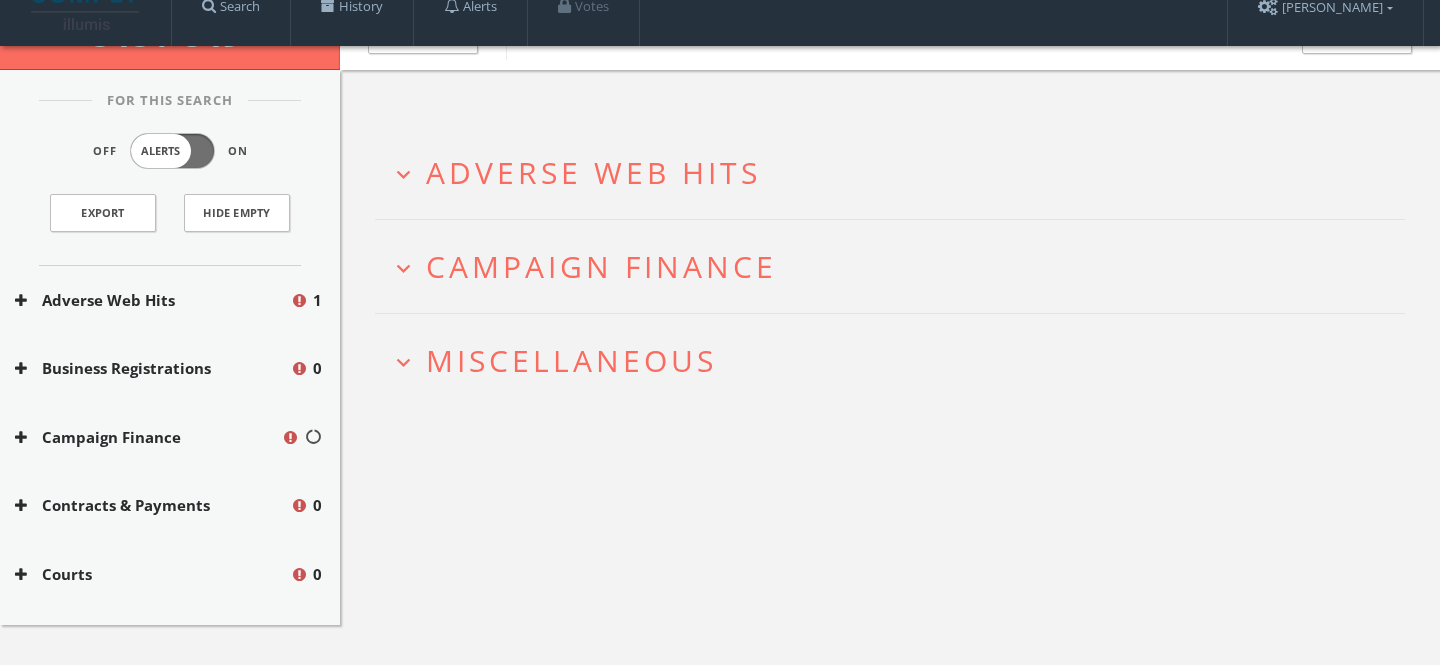scroll, scrollTop: 0, scrollLeft: 0, axis: both 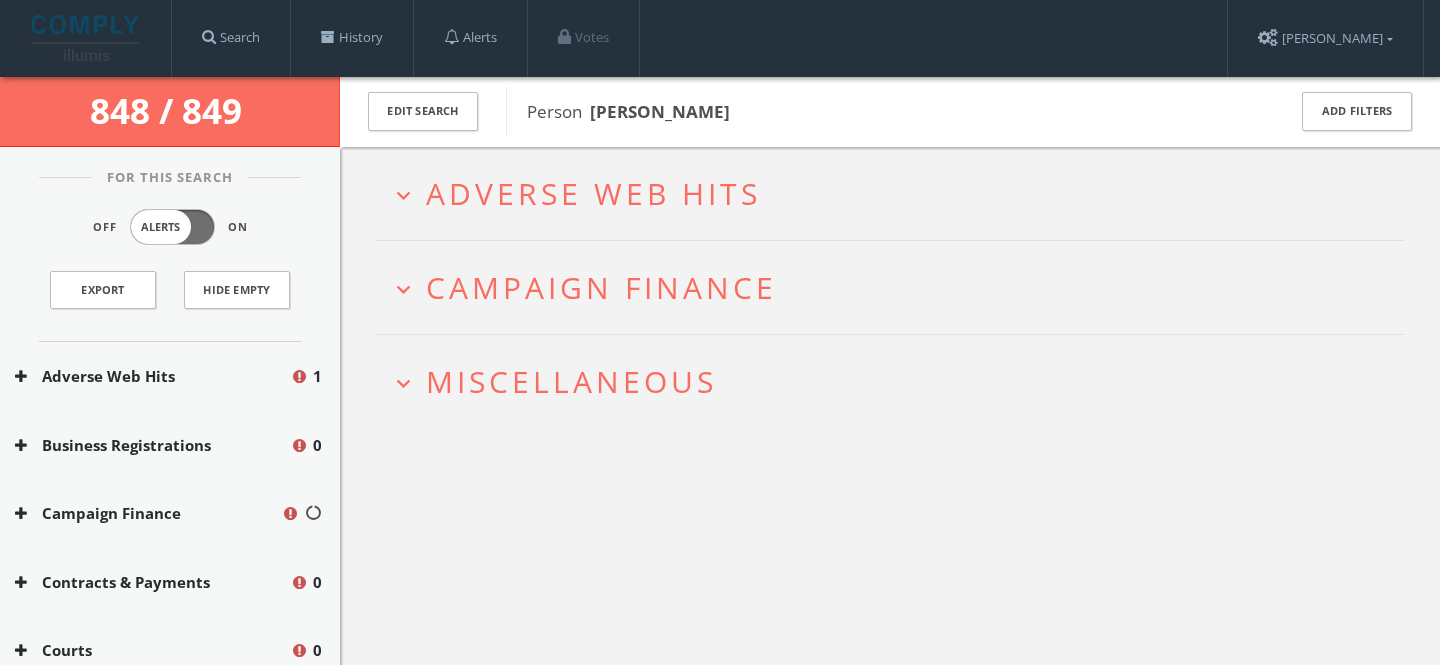click on "Adverse Web Hits" at bounding box center (593, 193) 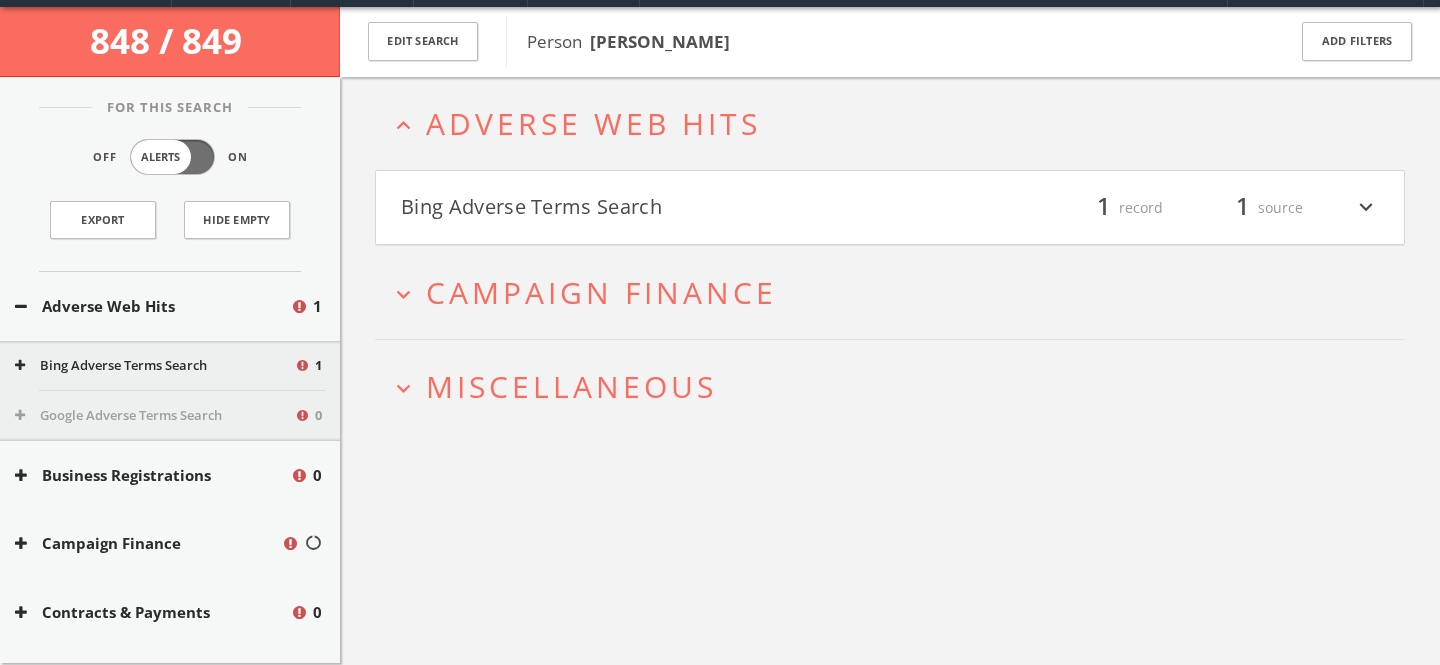 click on "Bing Adverse Terms Search filter_list 1 record  1 source  expand_more" at bounding box center (890, 208) 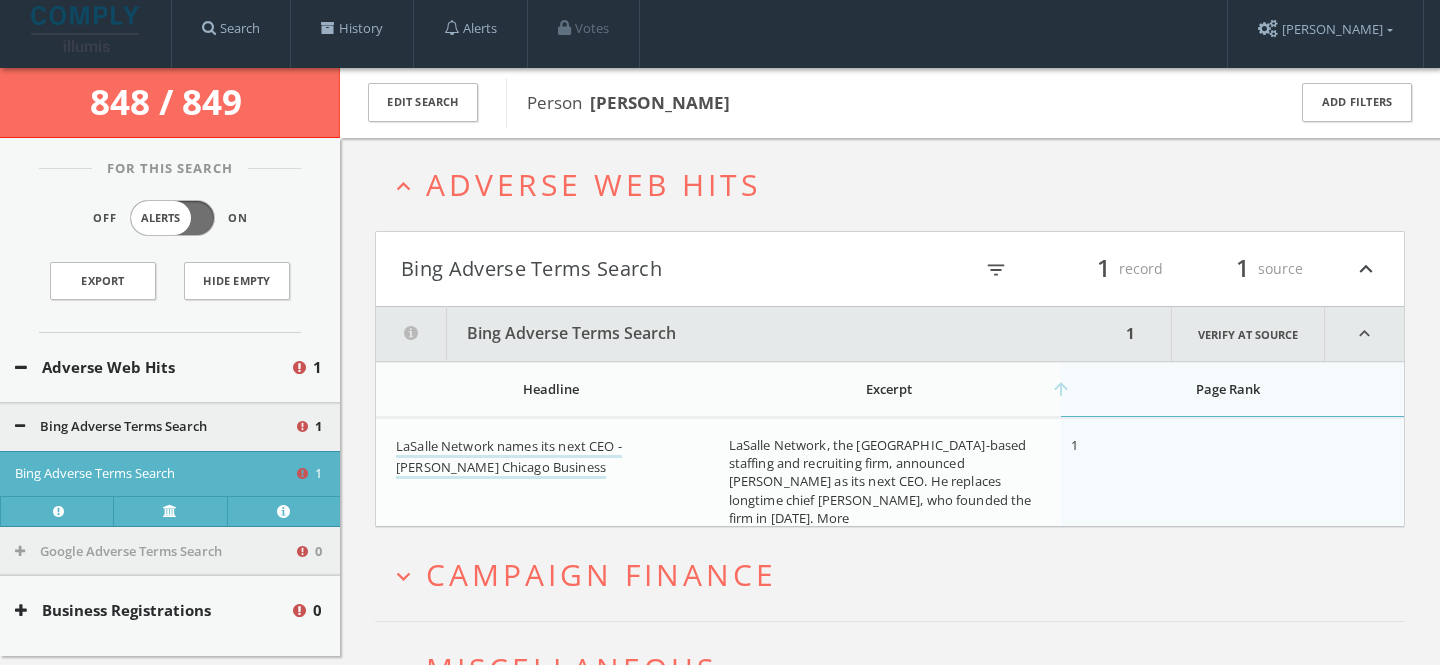 scroll, scrollTop: 0, scrollLeft: 0, axis: both 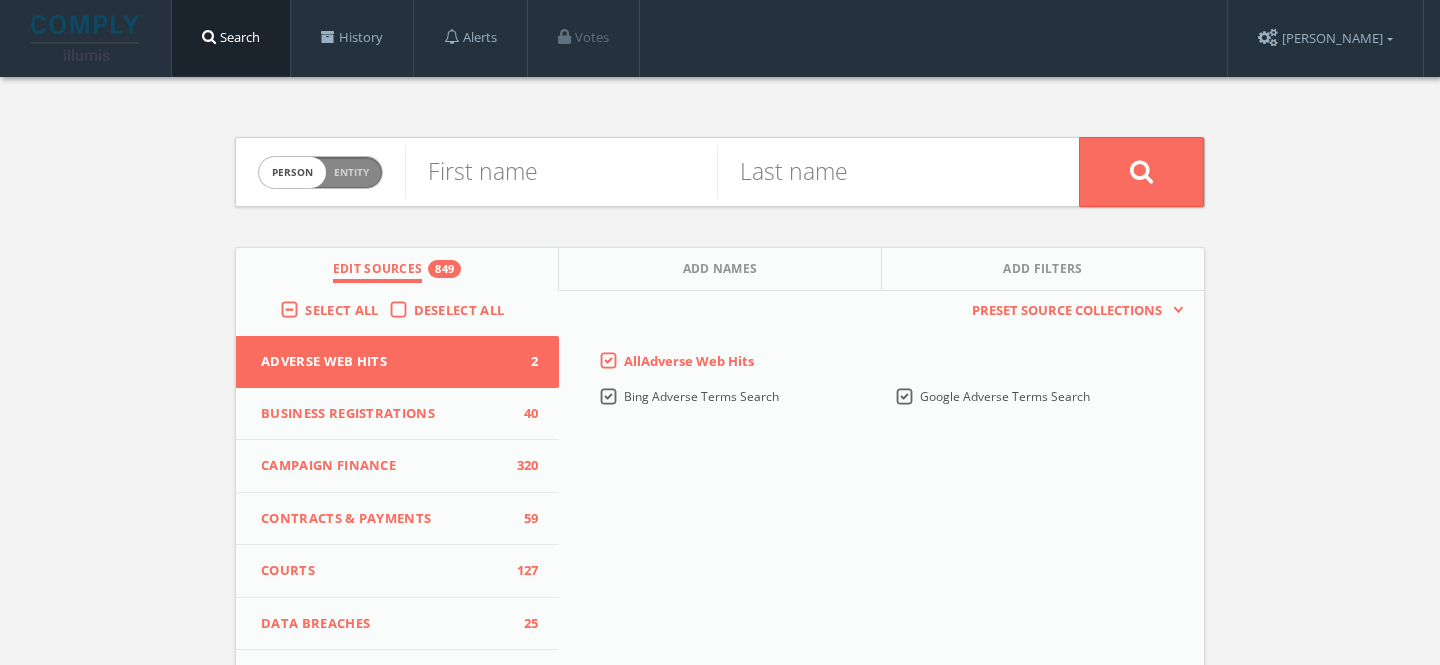 click on "Person Entity" at bounding box center (320, 172) 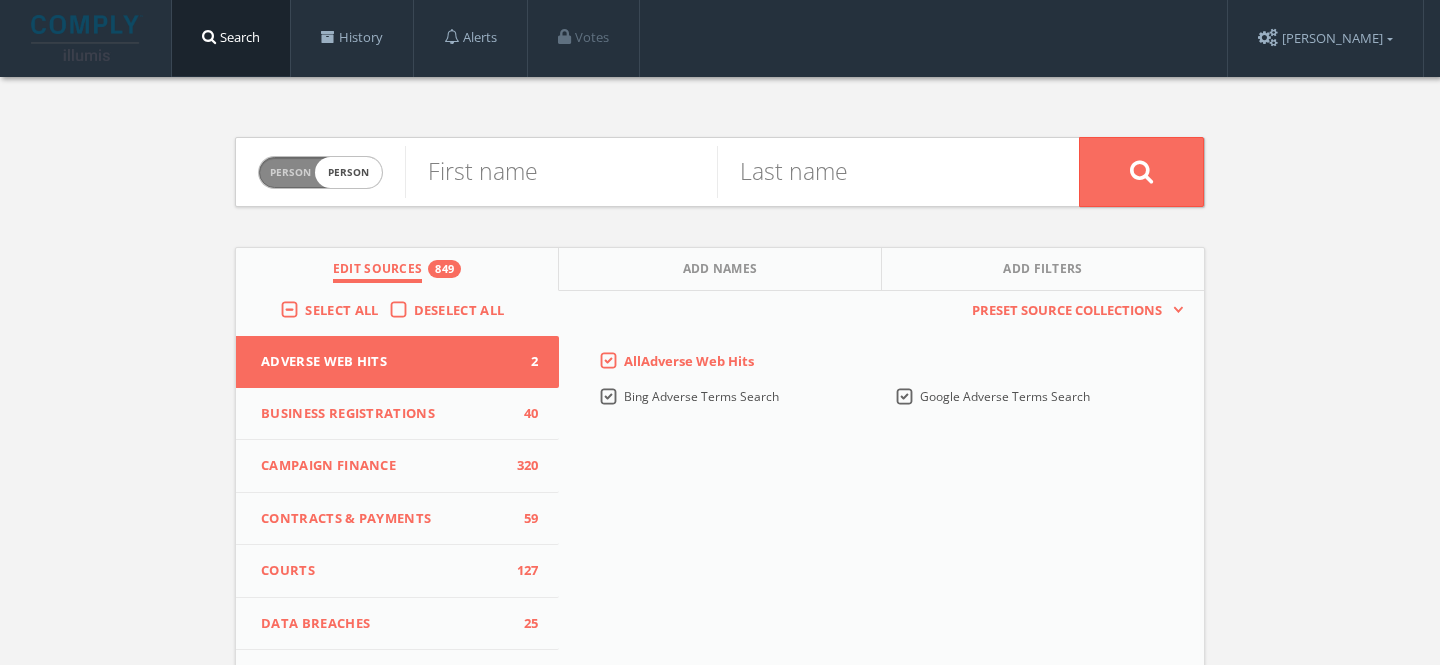 checkbox on "true" 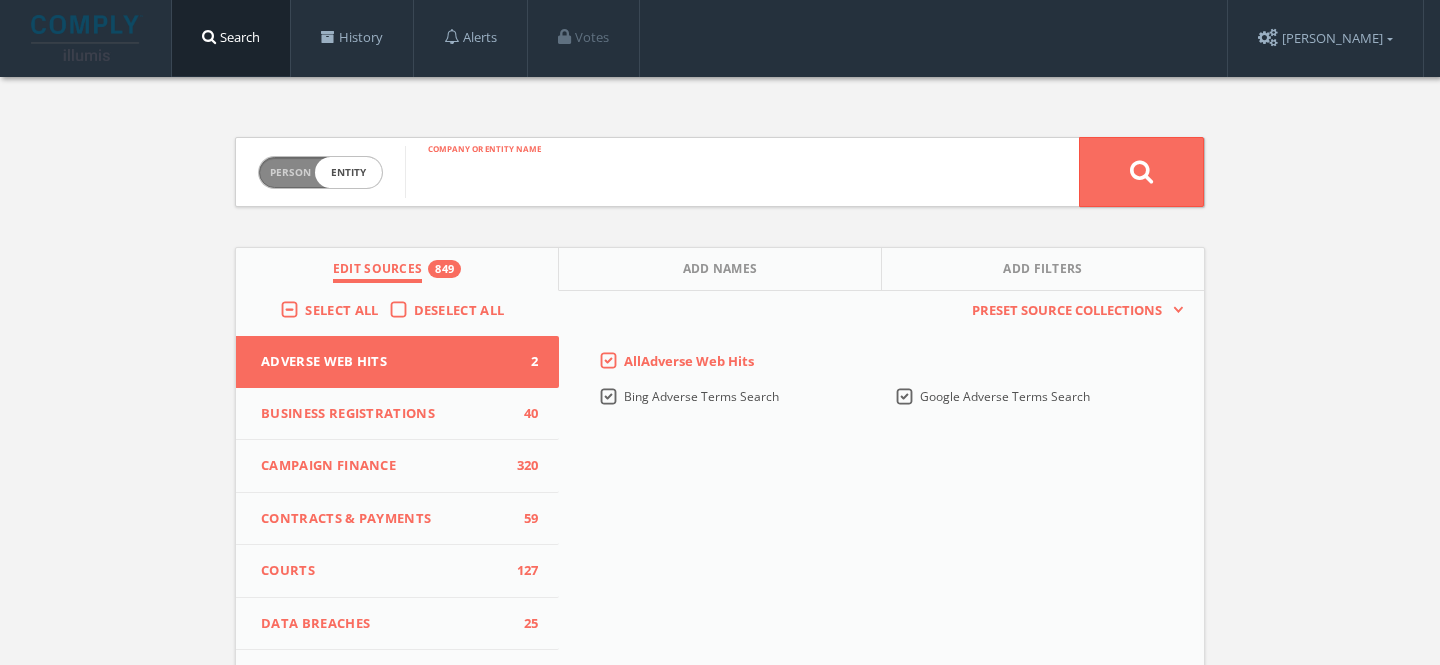 click at bounding box center (742, 172) 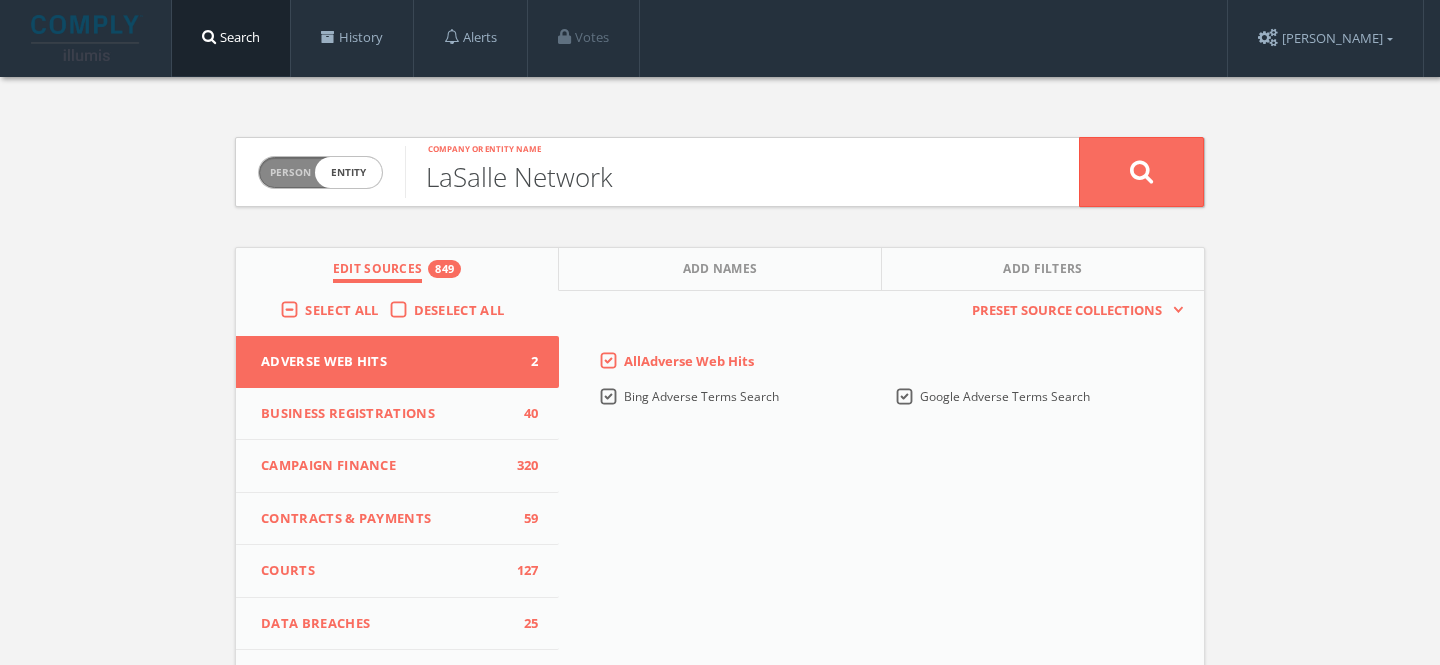 type on "LaSalle Network" 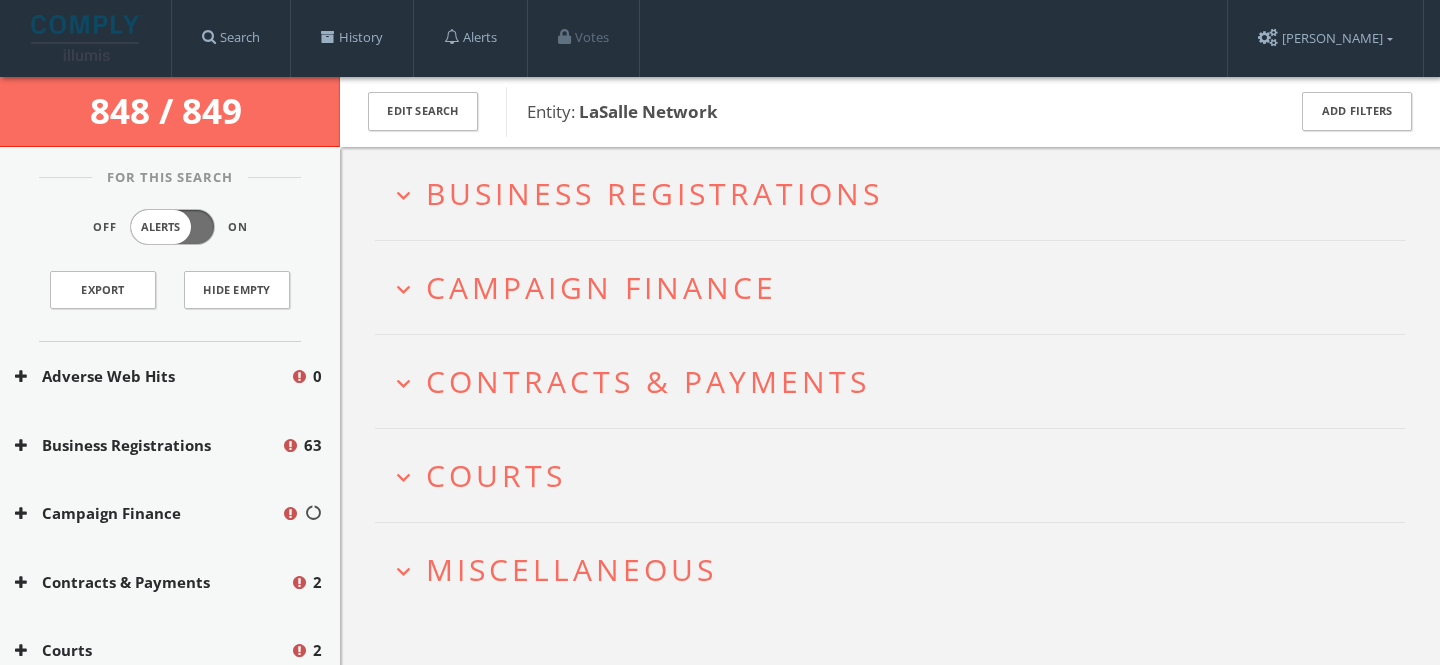 click on "Courts" at bounding box center (496, 475) 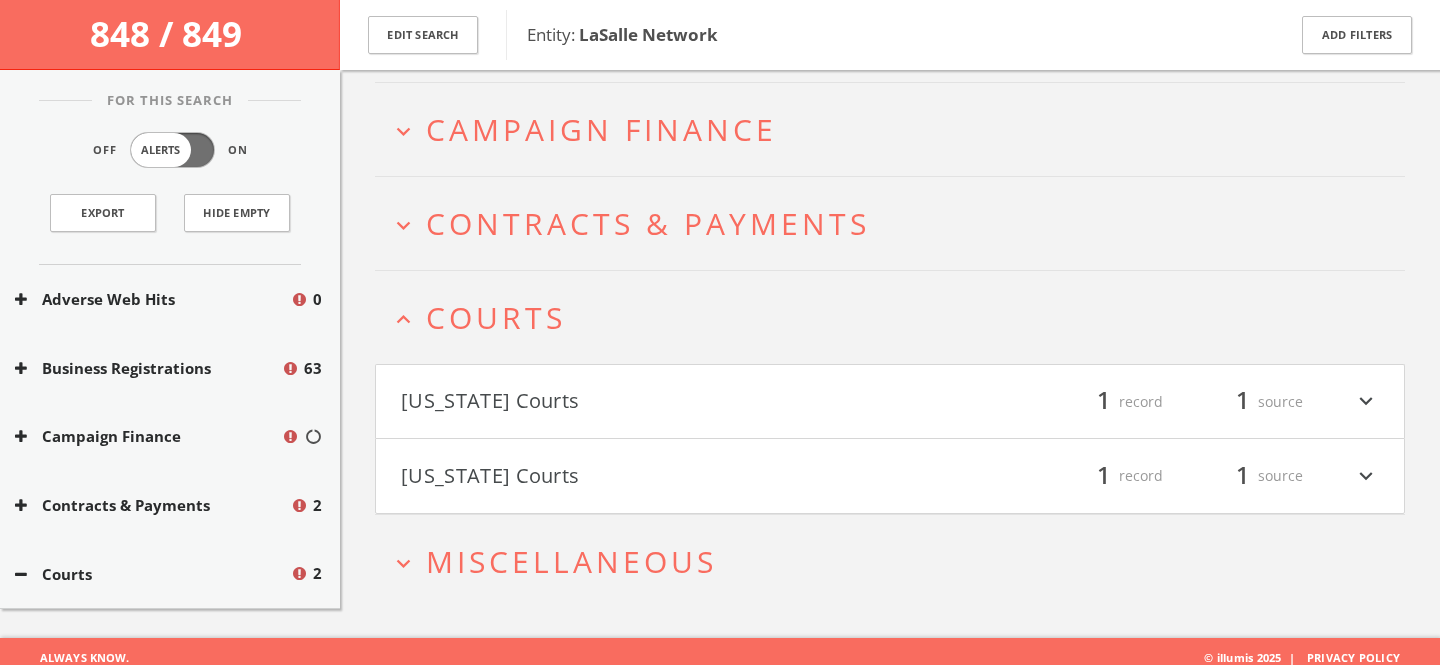 scroll, scrollTop: 180, scrollLeft: 0, axis: vertical 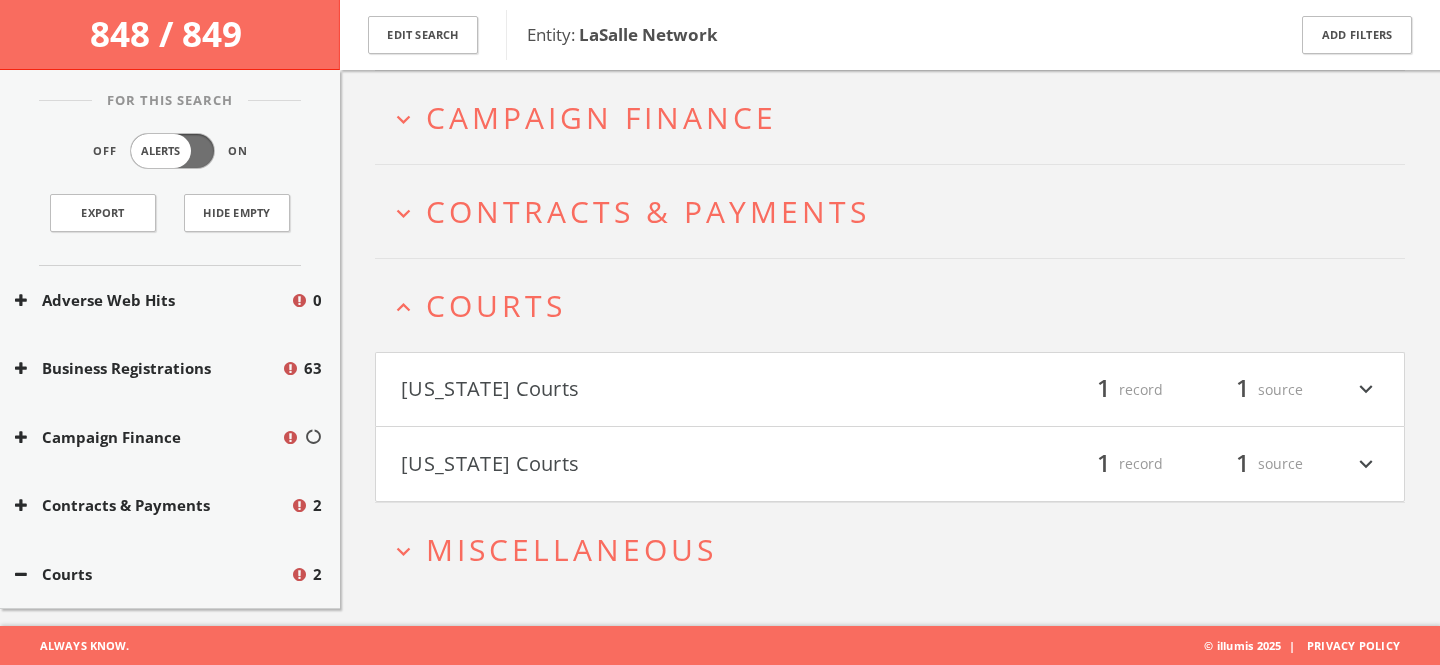 click on "Wisconsin Courts" at bounding box center (645, 464) 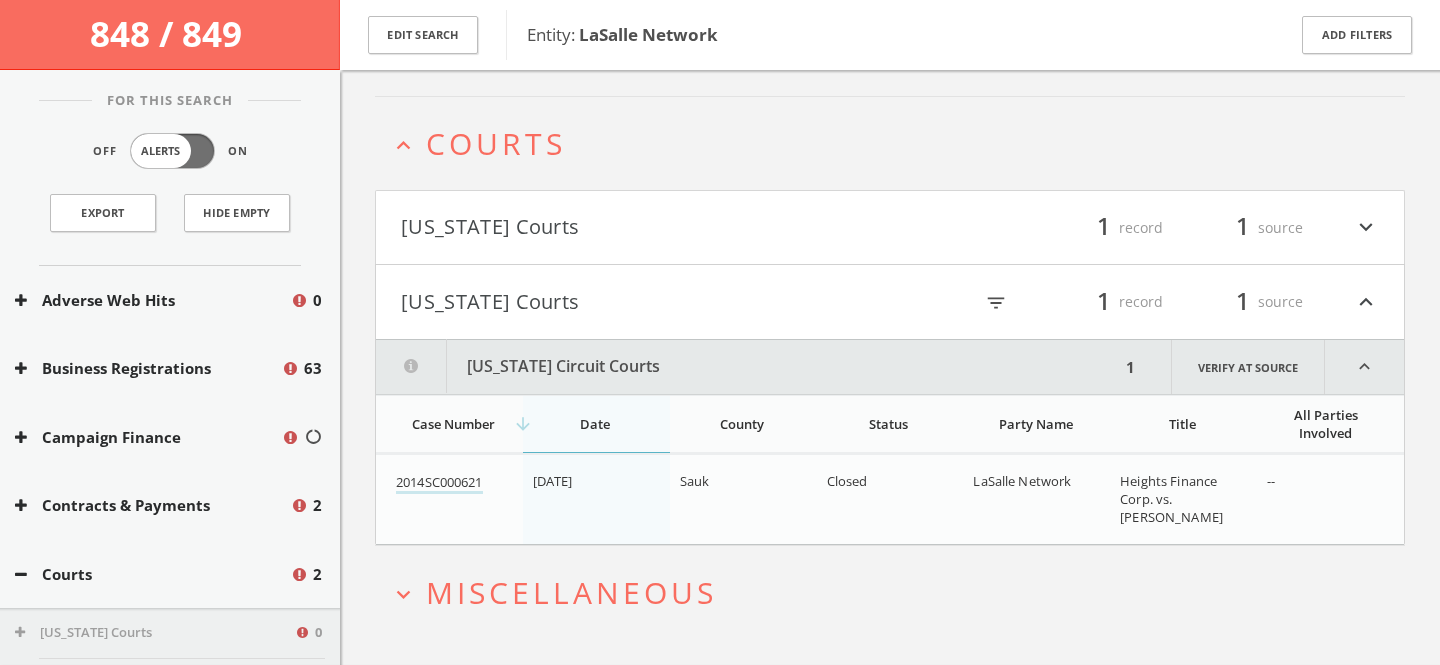 scroll, scrollTop: 386, scrollLeft: 0, axis: vertical 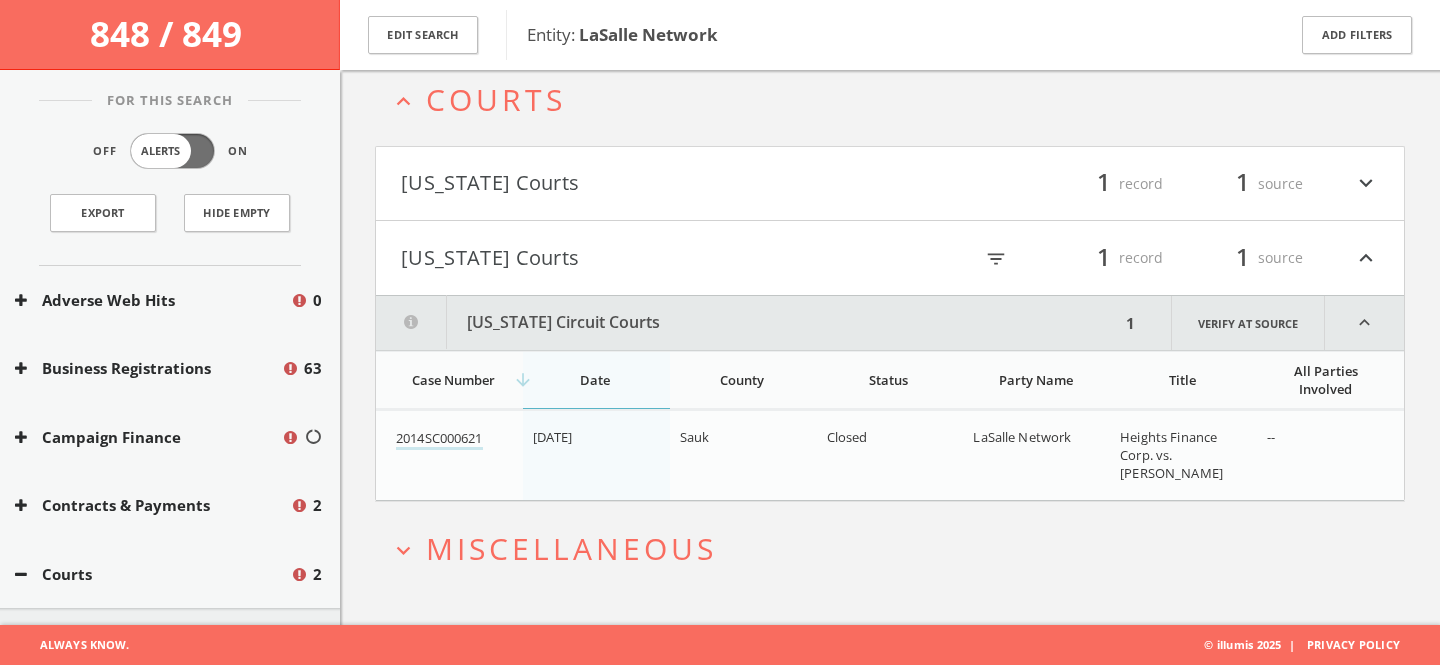 click on "Indiana Courts" at bounding box center (645, 184) 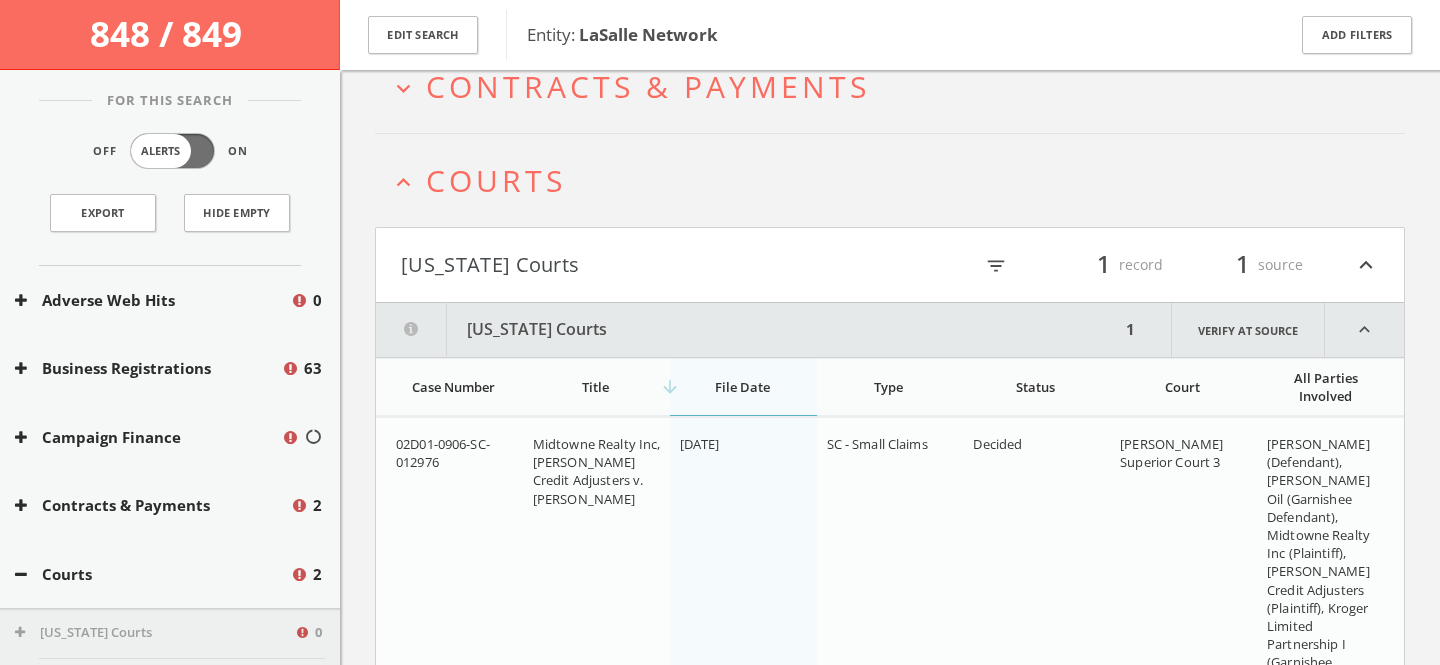 scroll, scrollTop: 287, scrollLeft: 0, axis: vertical 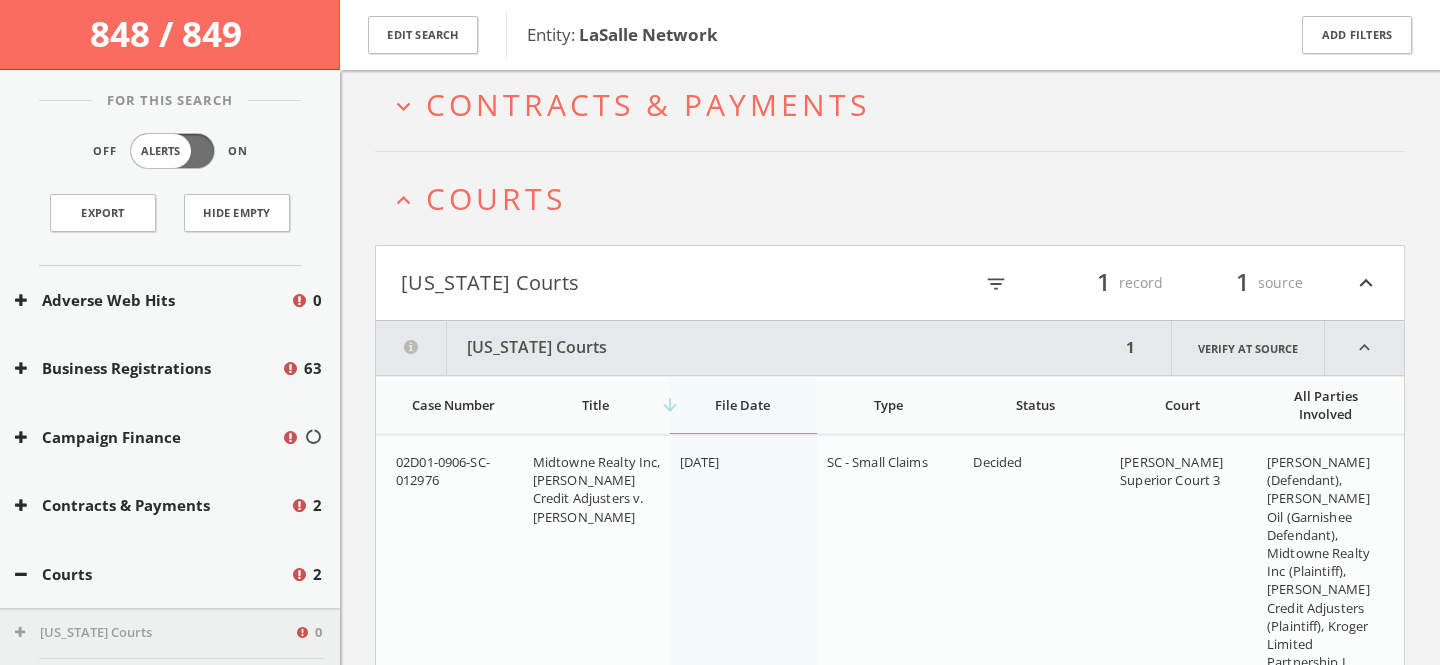 click on "Indiana Courts" at bounding box center [645, 283] 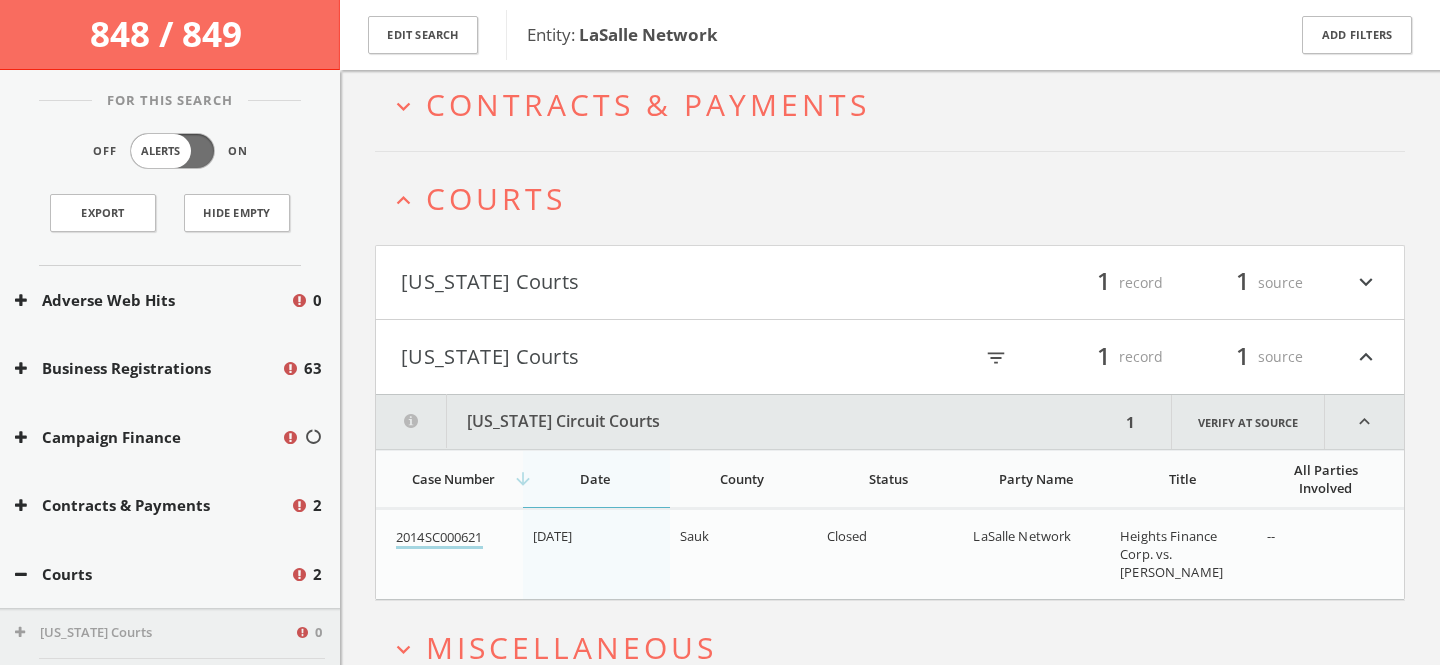 click on "2014SC000621" at bounding box center (439, 538) 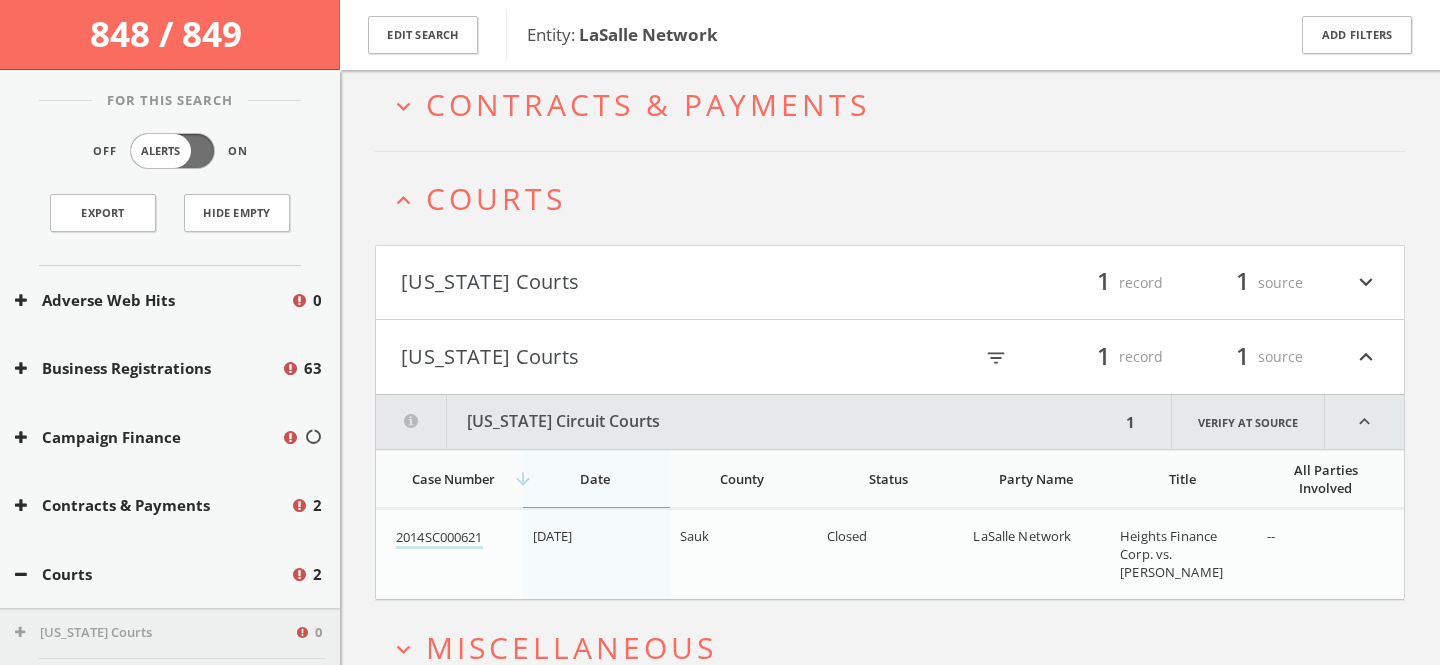 click on "Wisconsin Courts" at bounding box center [645, 357] 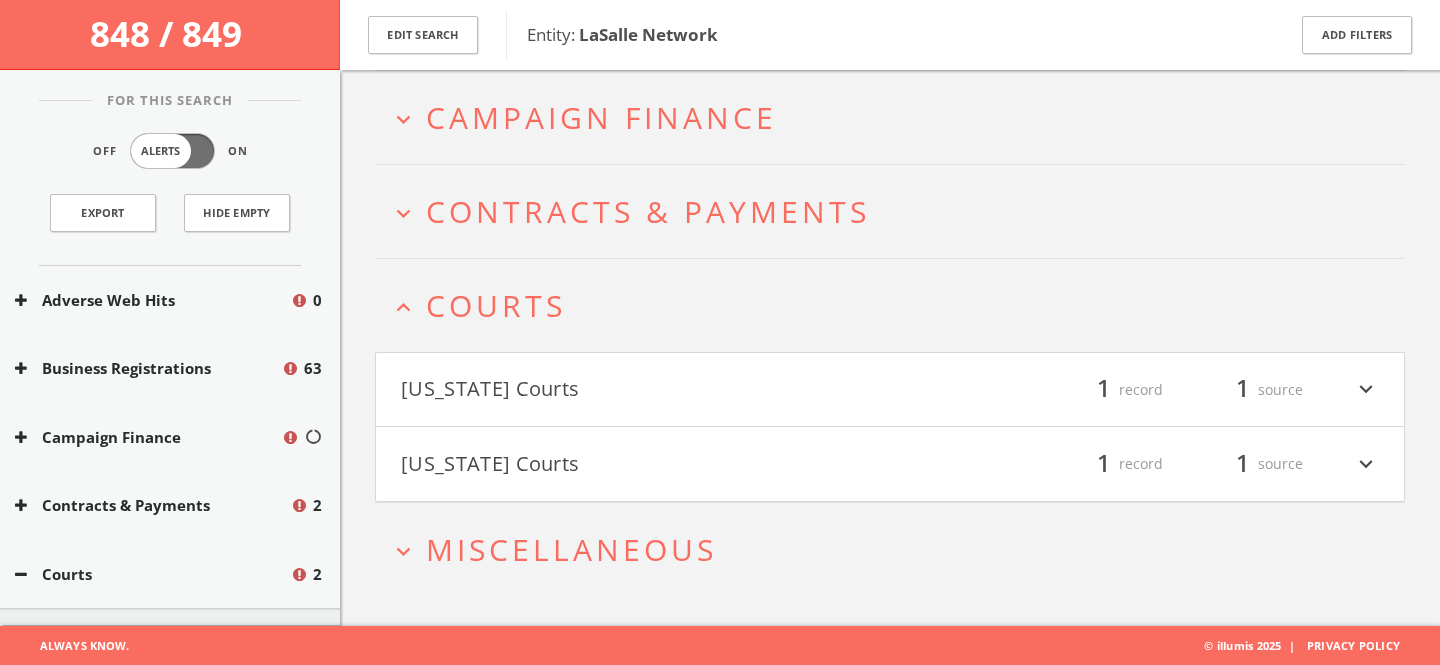 click on "Indiana Courts filter_list 1 record  1 source  expand_more" at bounding box center [890, 390] 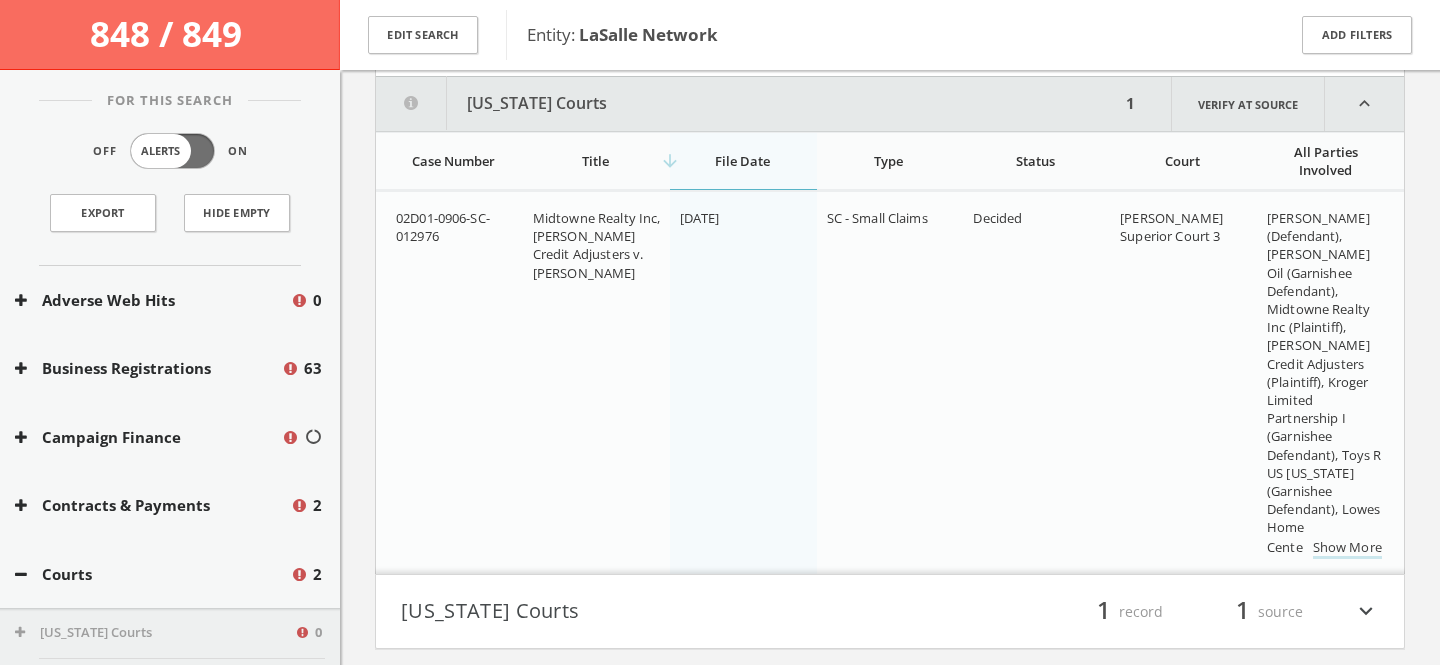 scroll, scrollTop: 536, scrollLeft: 0, axis: vertical 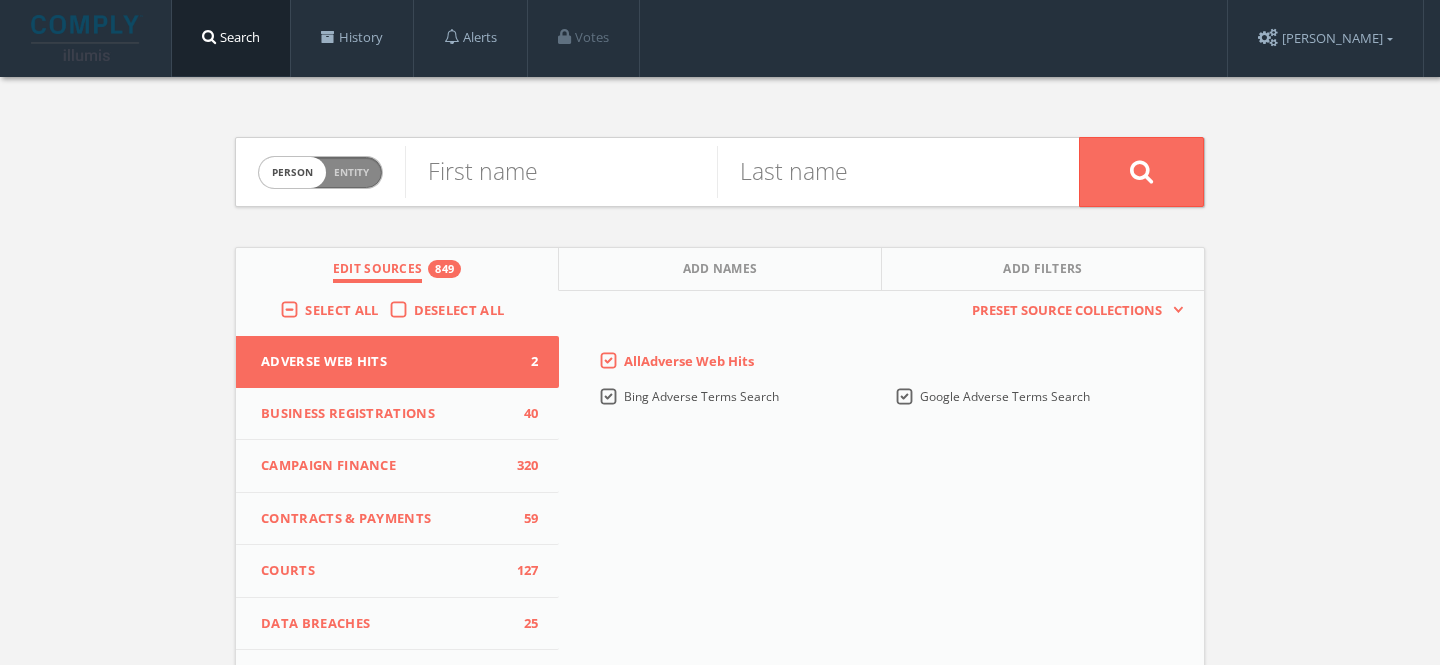 click on "Person Entity" at bounding box center (320, 172) 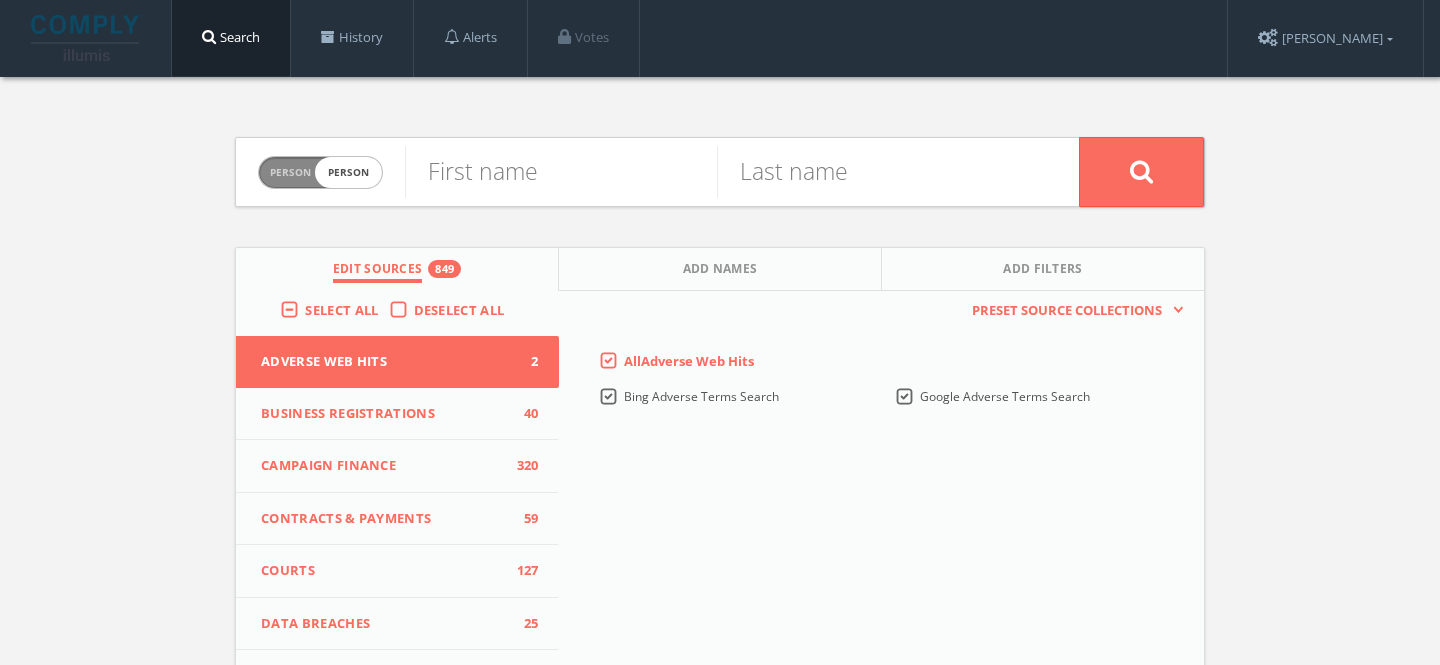 checkbox on "true" 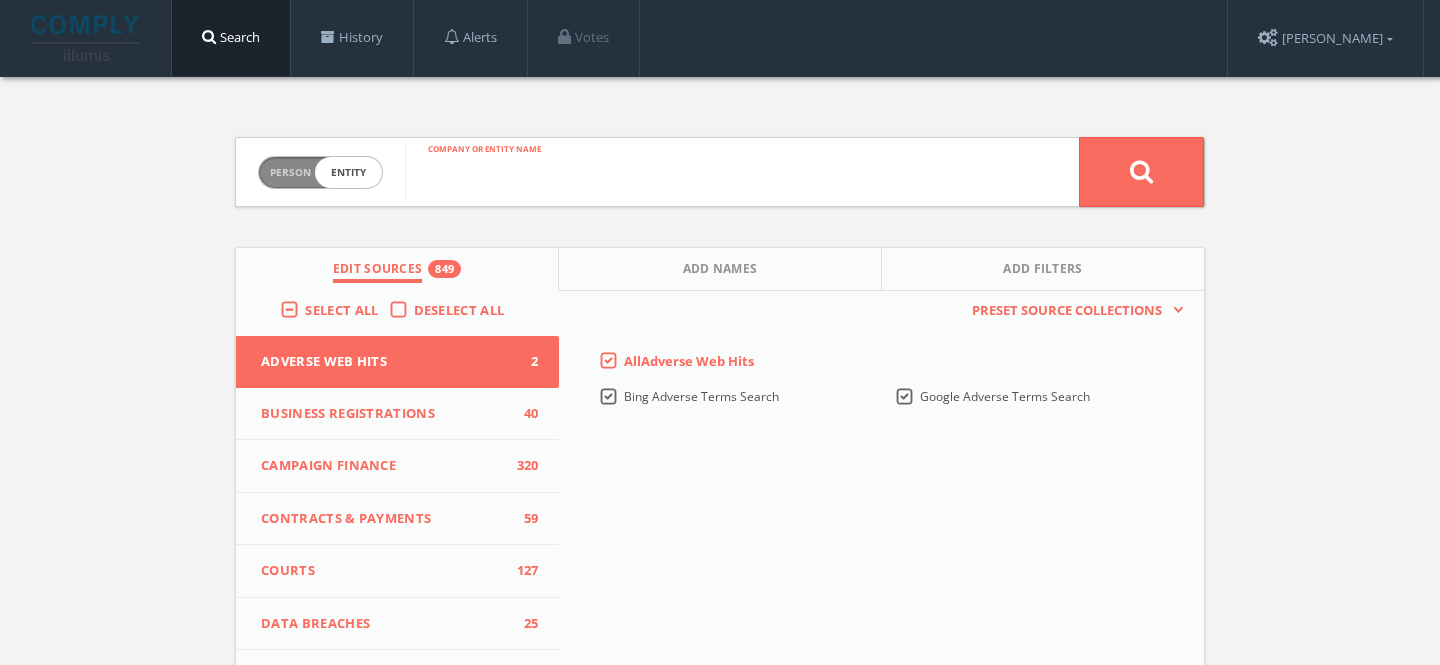 click at bounding box center [742, 172] 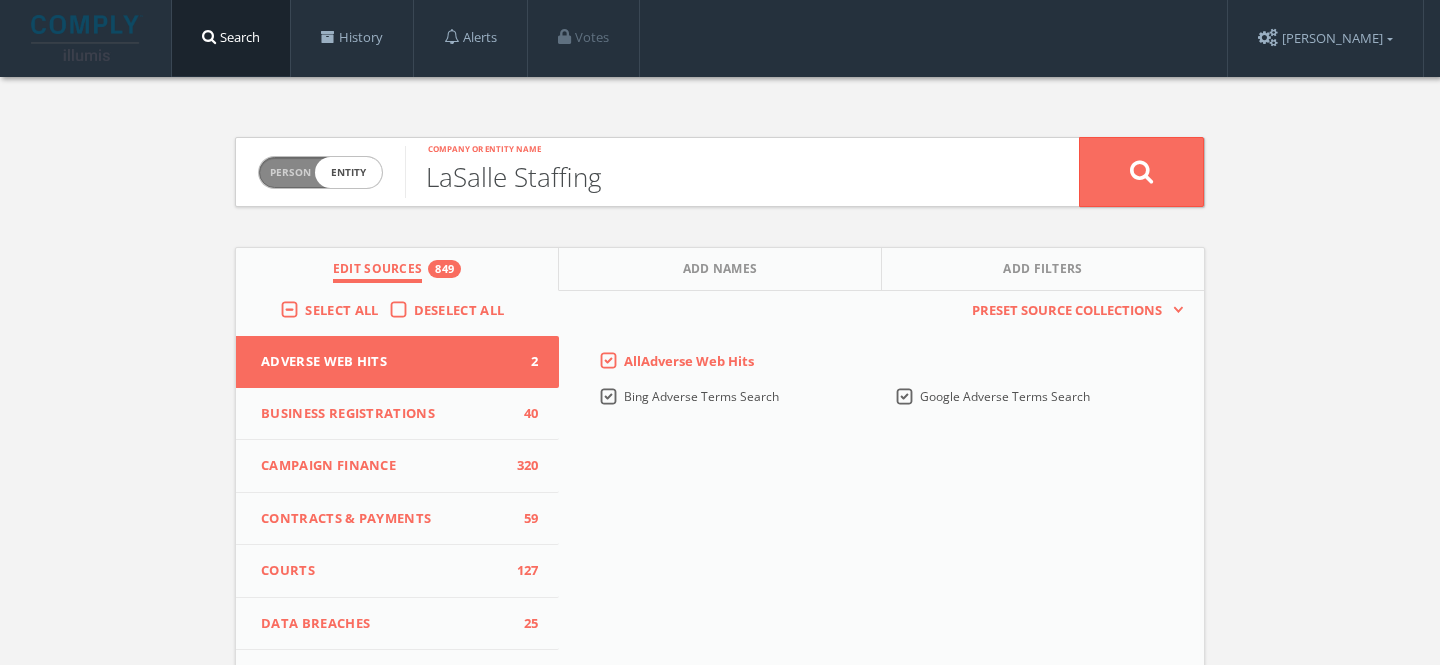 type on "LaSalle Staffing" 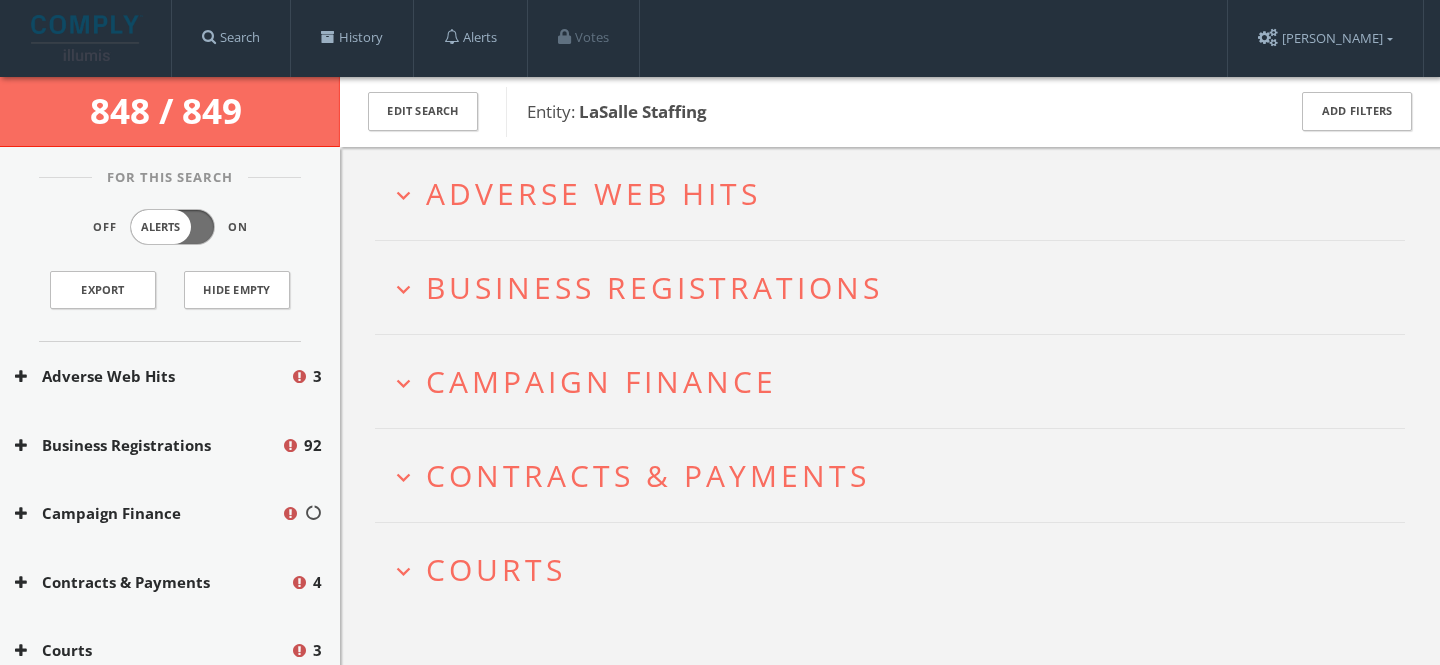 click on "Adverse Web Hits" at bounding box center [593, 193] 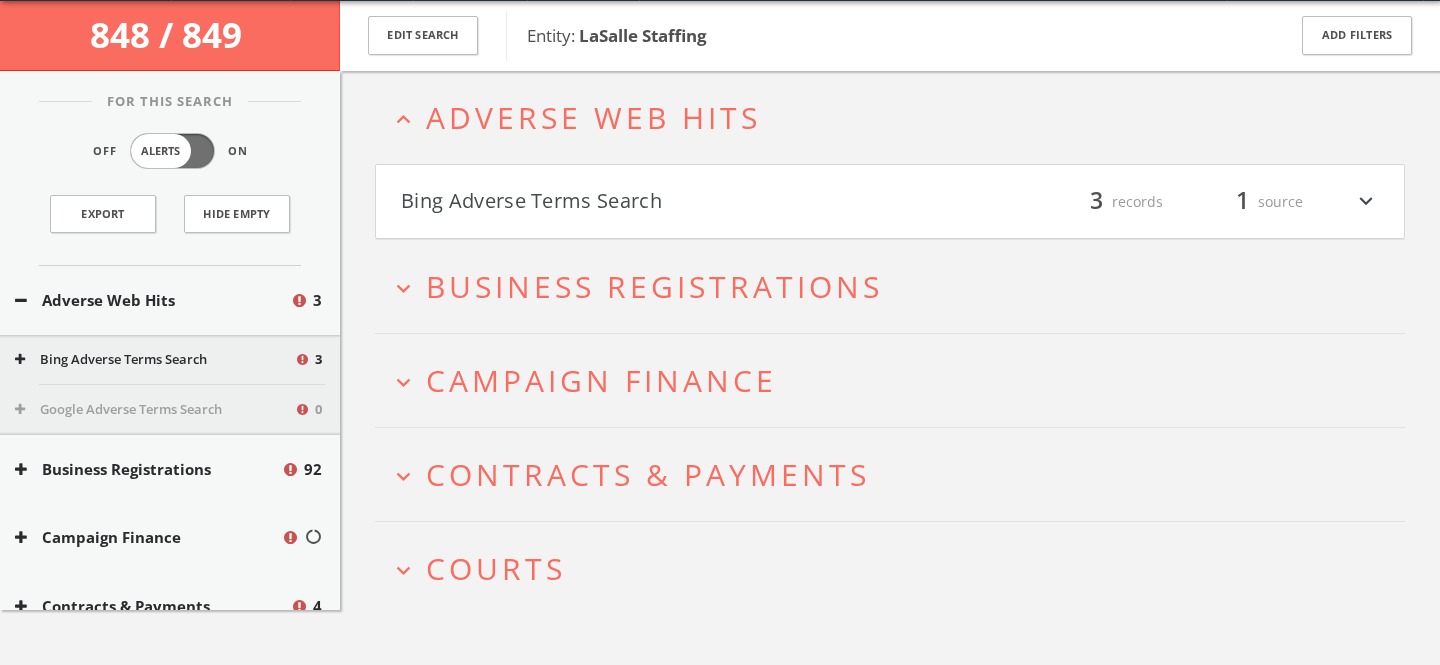 click on "Bing Adverse Terms Search" at bounding box center [645, 202] 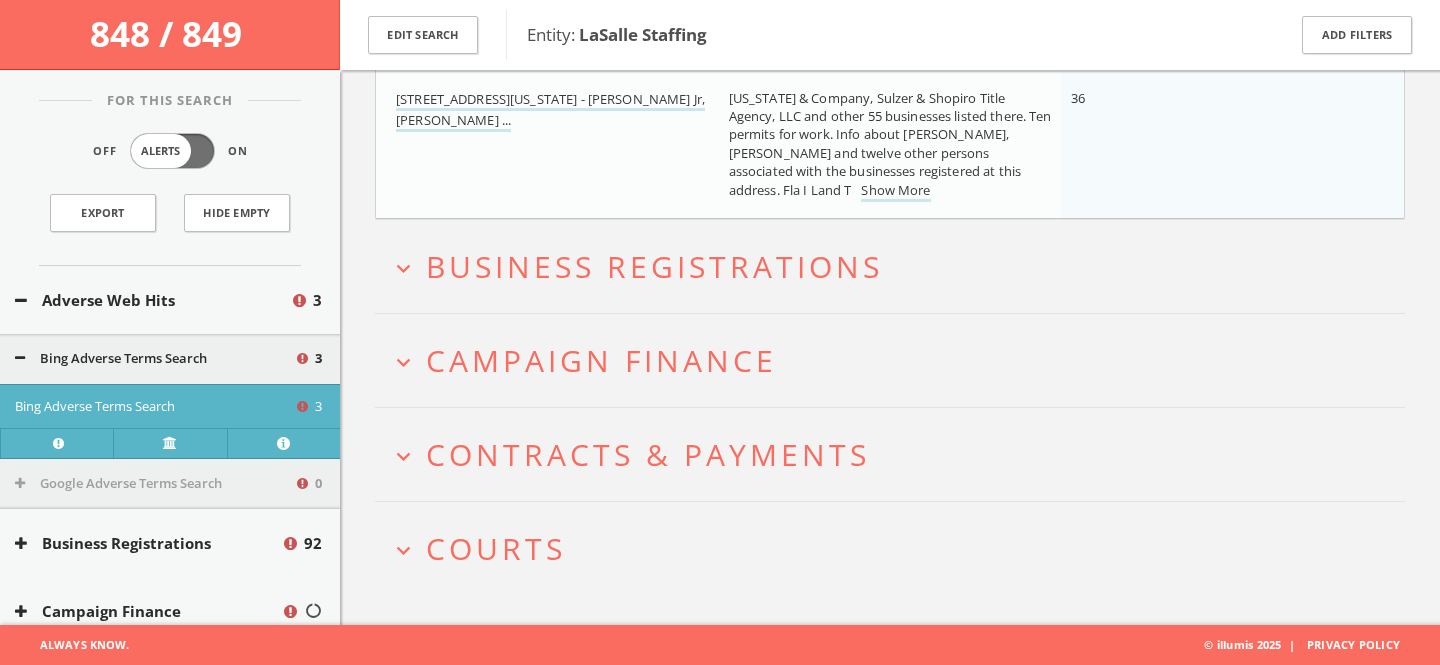 click on "Campaign Finance" at bounding box center (601, 360) 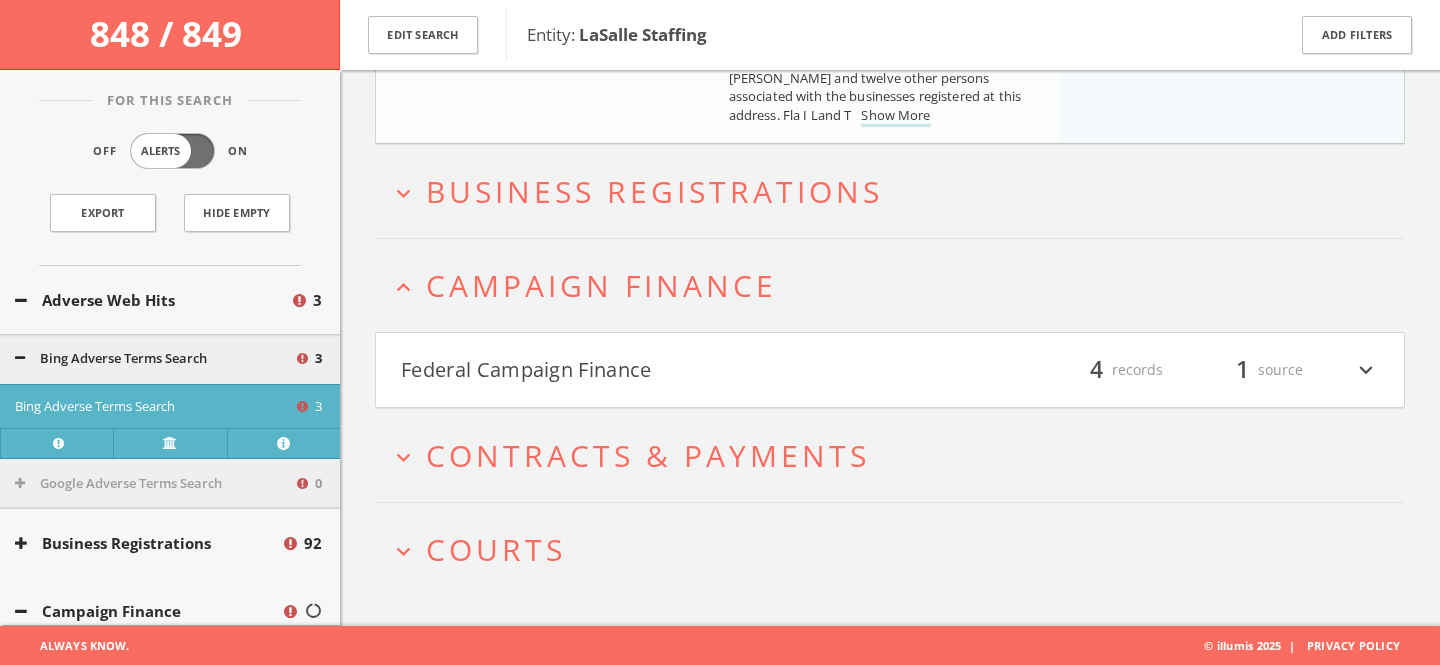 click on "Federal Campaign Finance" at bounding box center [645, 370] 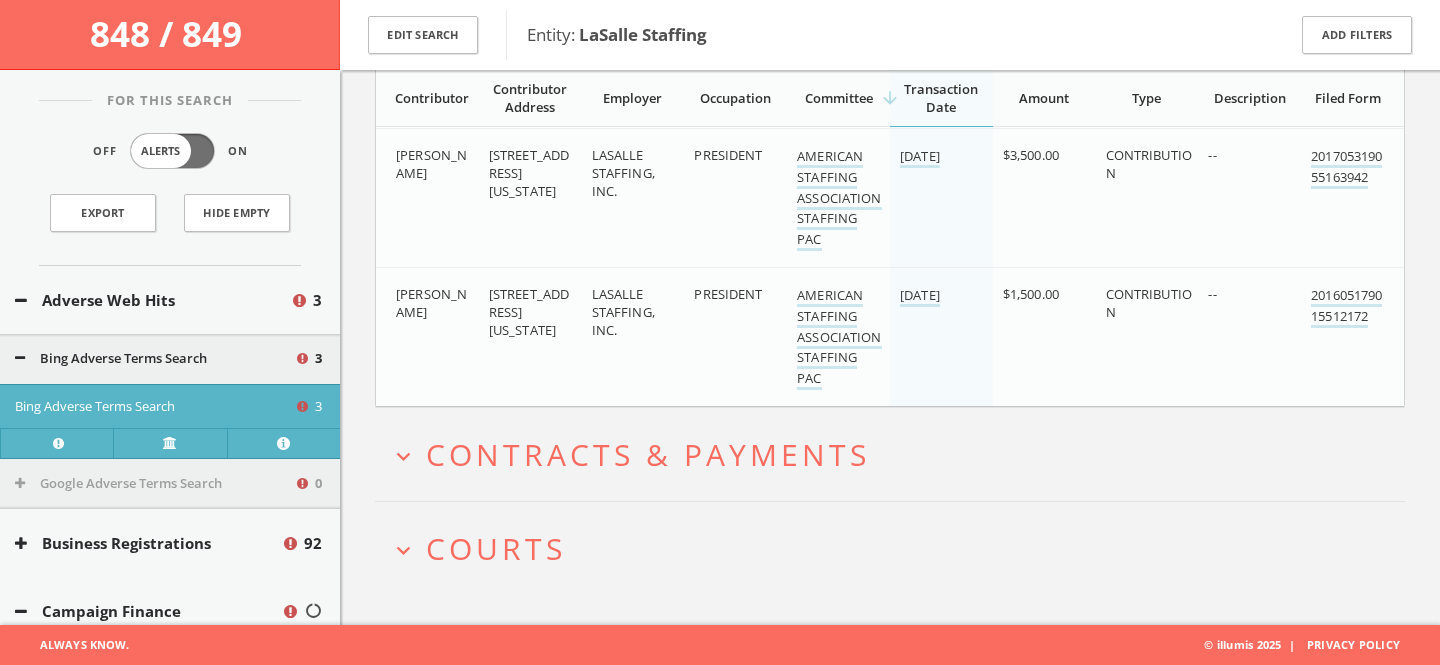 click on "Courts" at bounding box center [496, 548] 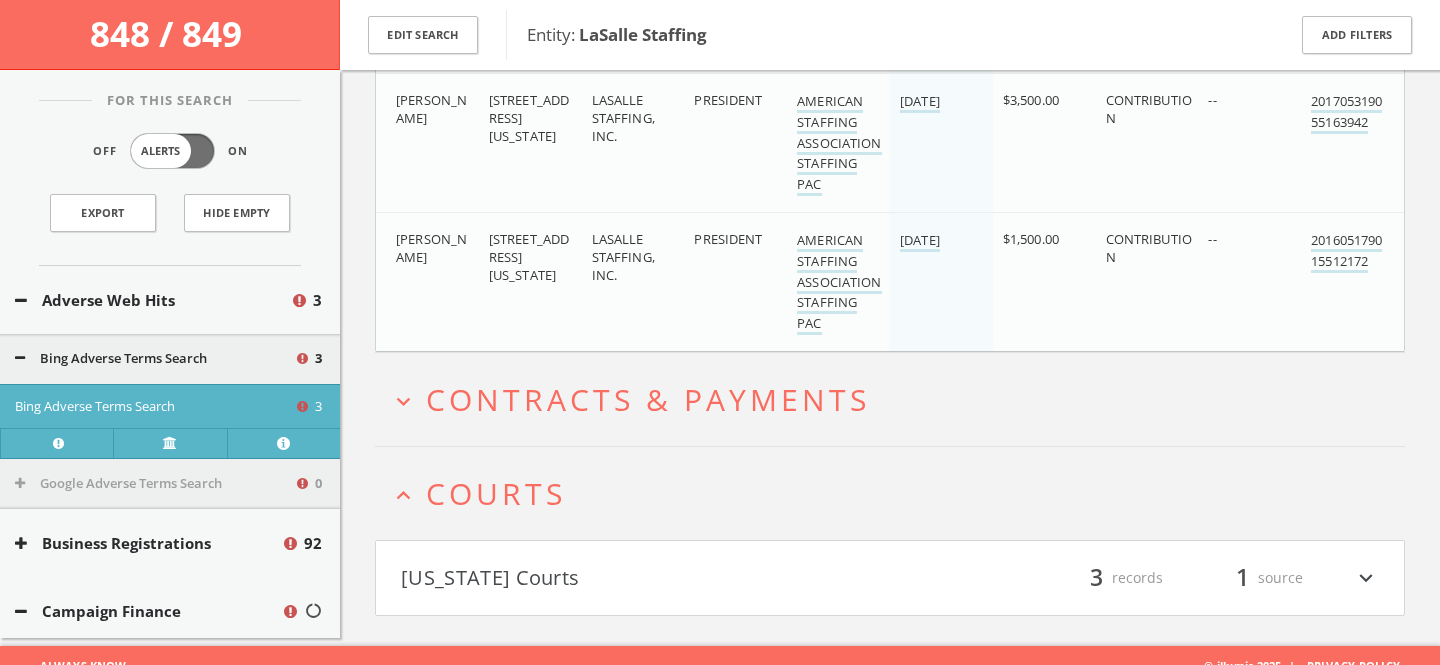 scroll, scrollTop: 1461, scrollLeft: 0, axis: vertical 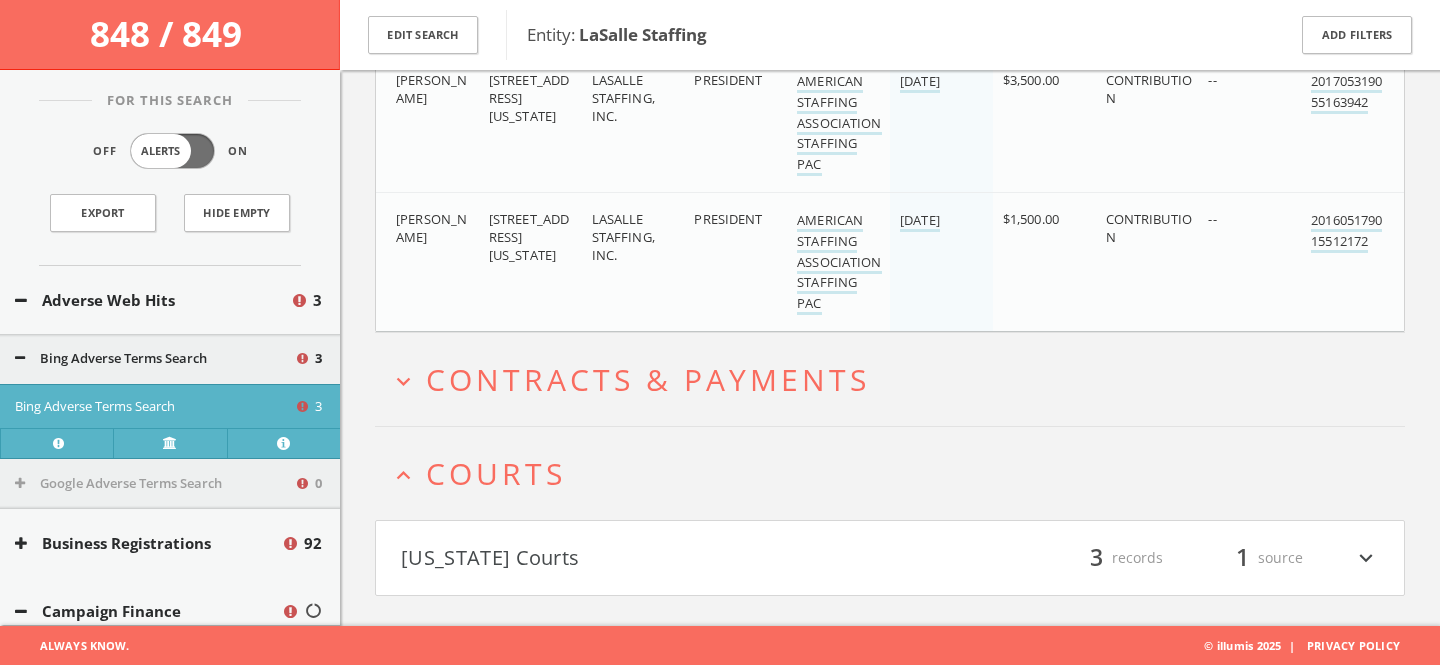 click on "Wisconsin Courts filter_list 3 records 1 source  expand_more" at bounding box center (890, 558) 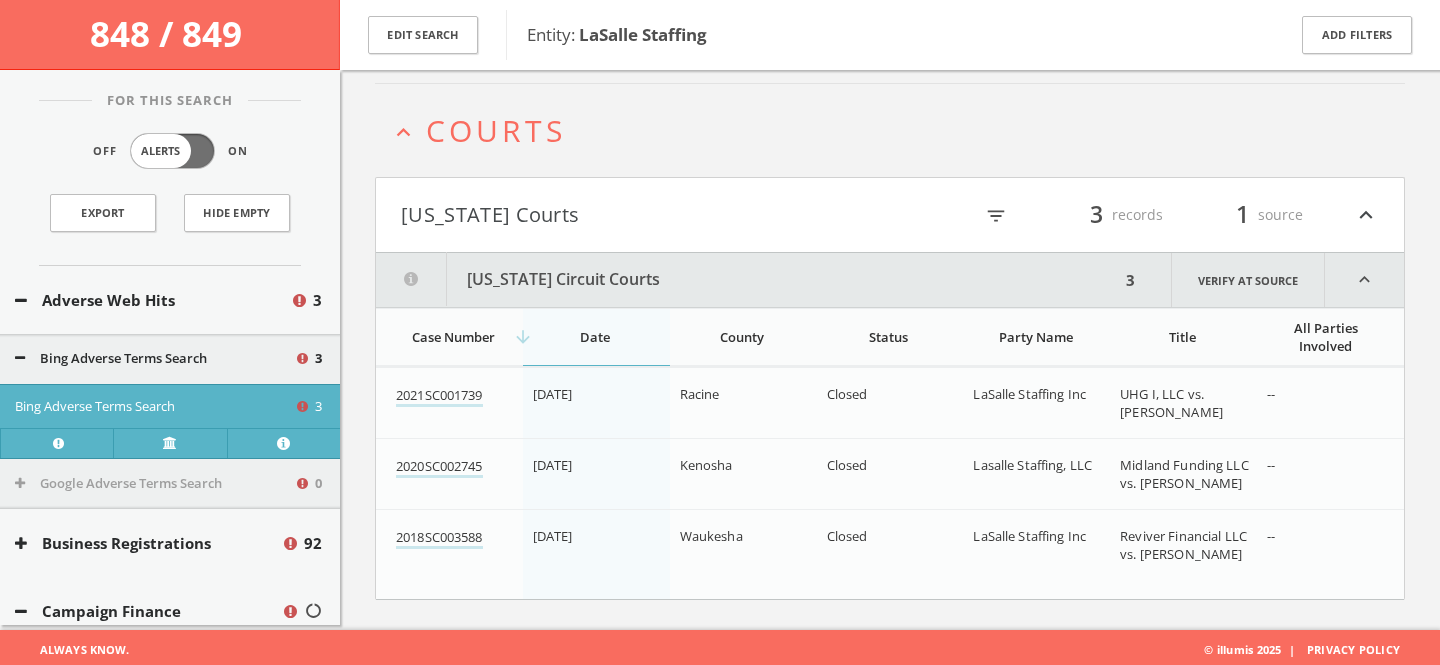 scroll, scrollTop: 1809, scrollLeft: 0, axis: vertical 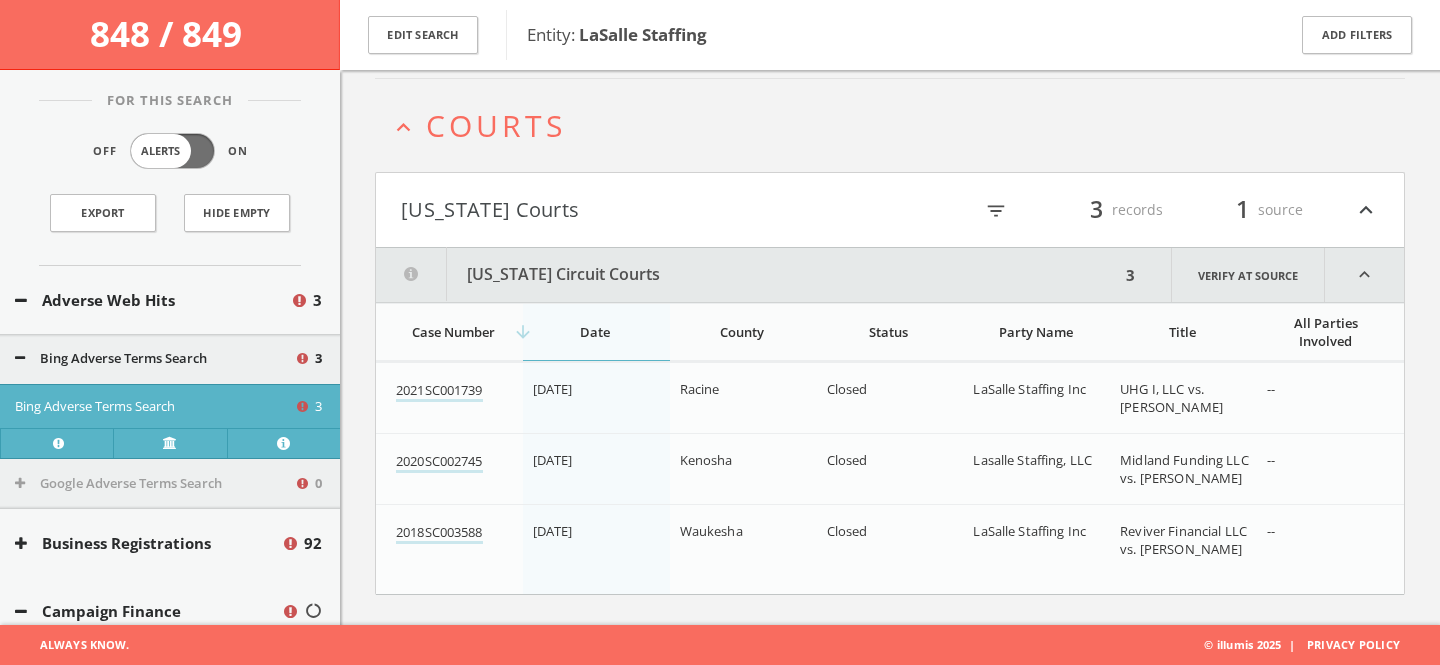 click on "Courts" at bounding box center [496, 125] 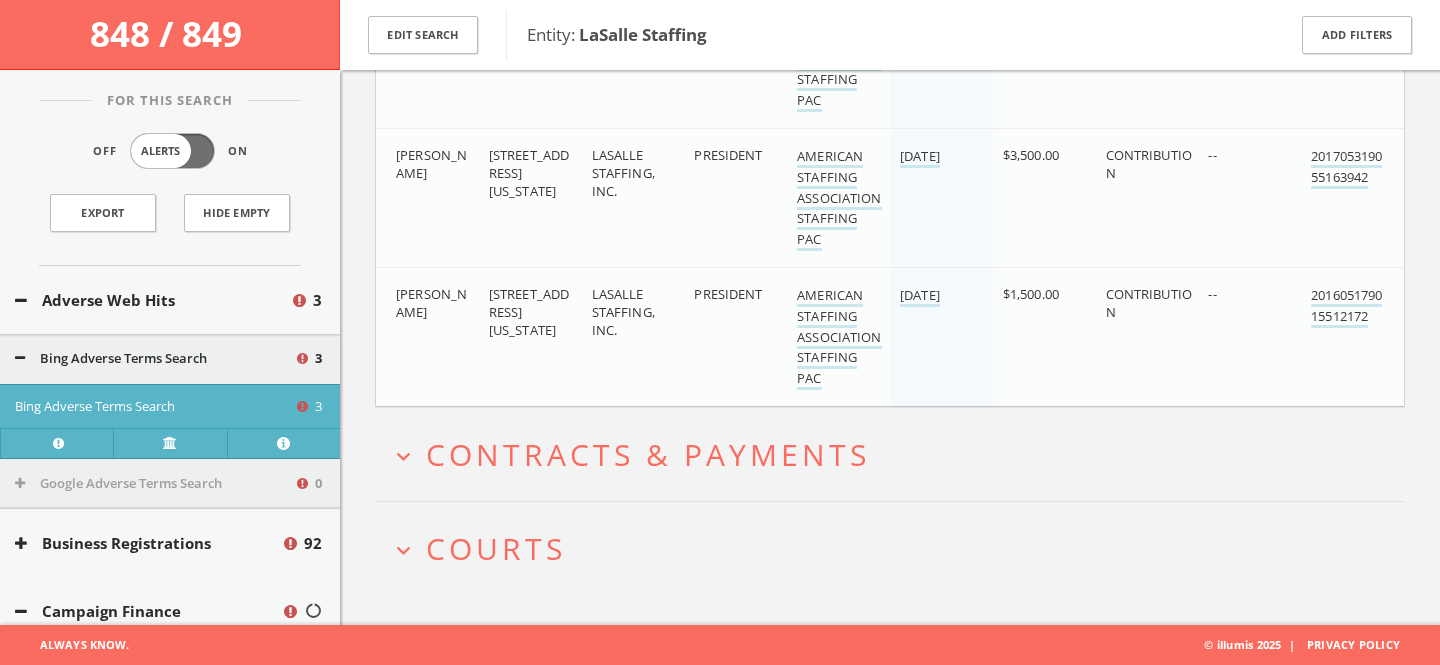 scroll, scrollTop: 1386, scrollLeft: 0, axis: vertical 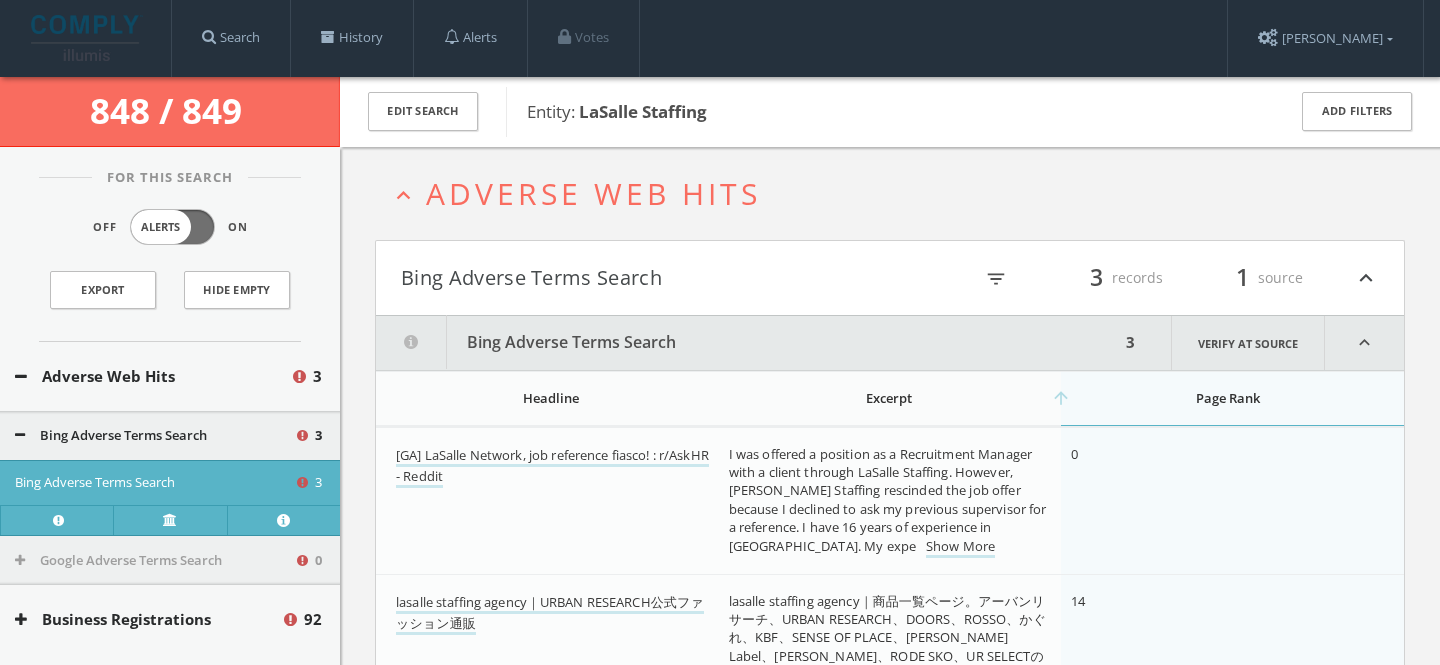 click on "Adverse Web Hits" at bounding box center (593, 193) 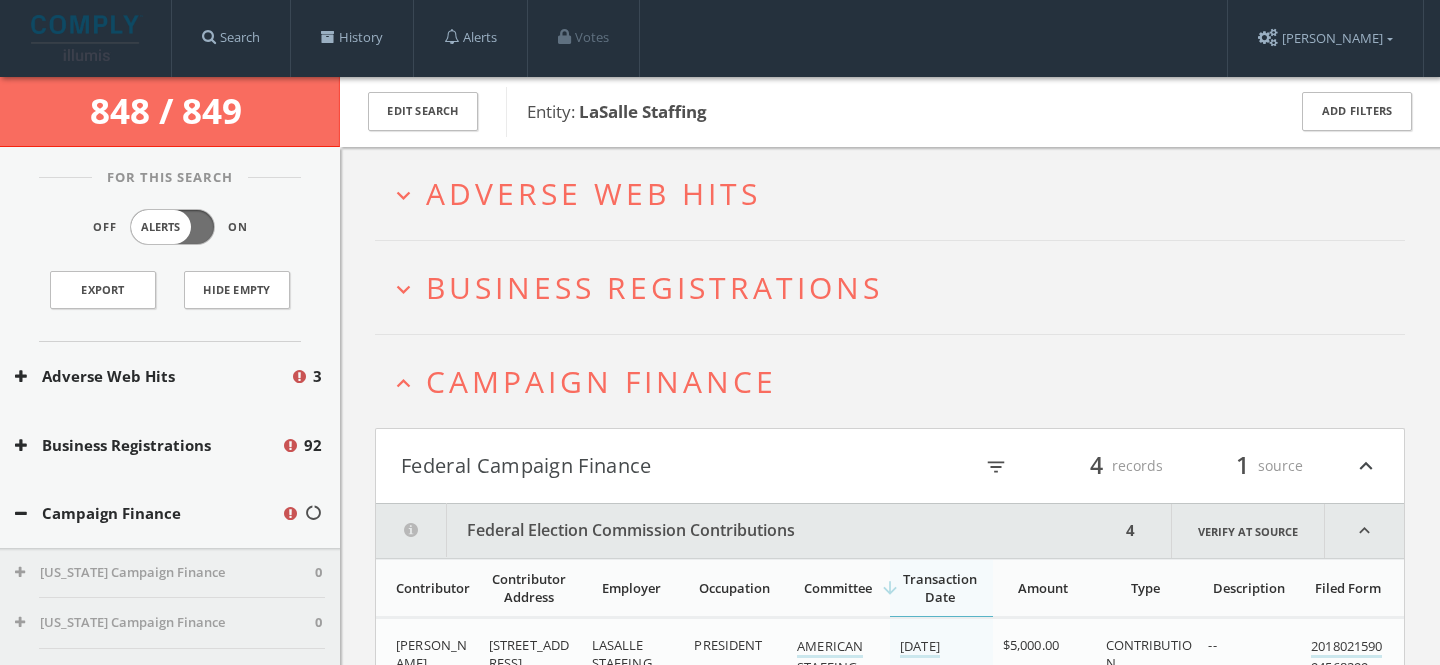 click on "Campaign Finance" at bounding box center (601, 381) 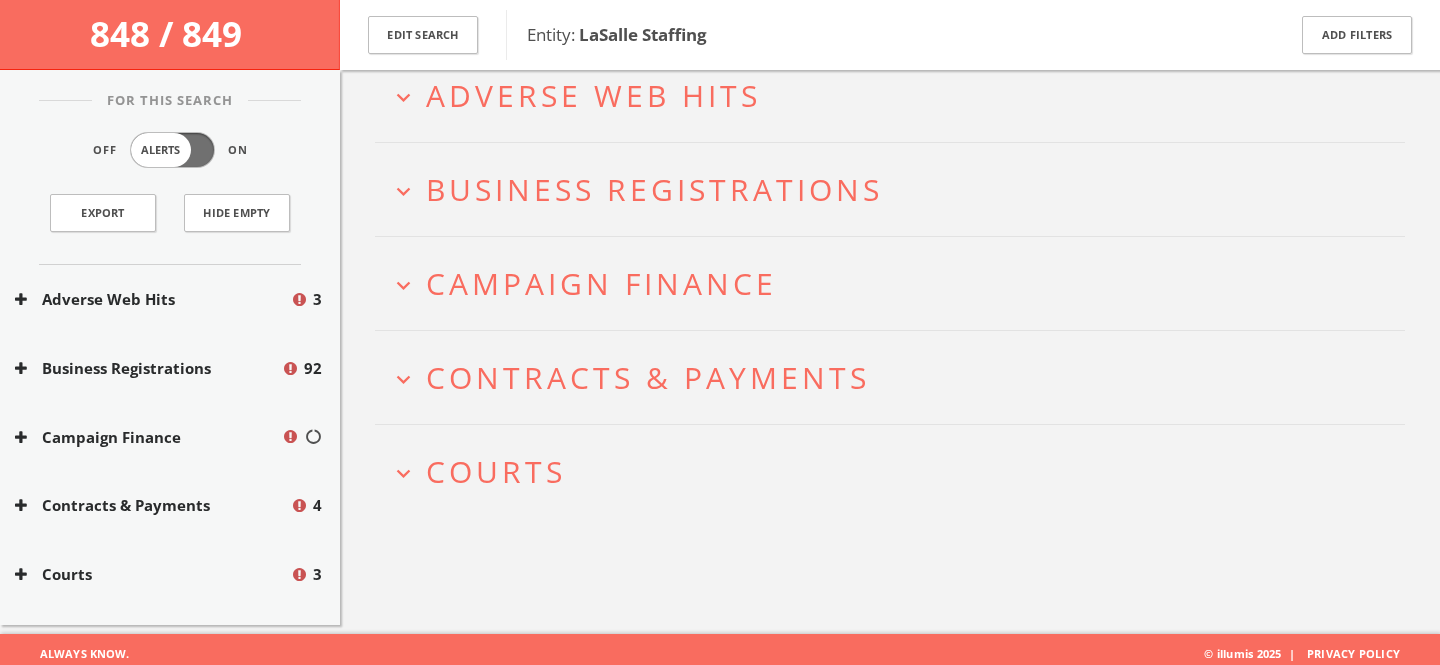 scroll, scrollTop: 116, scrollLeft: 0, axis: vertical 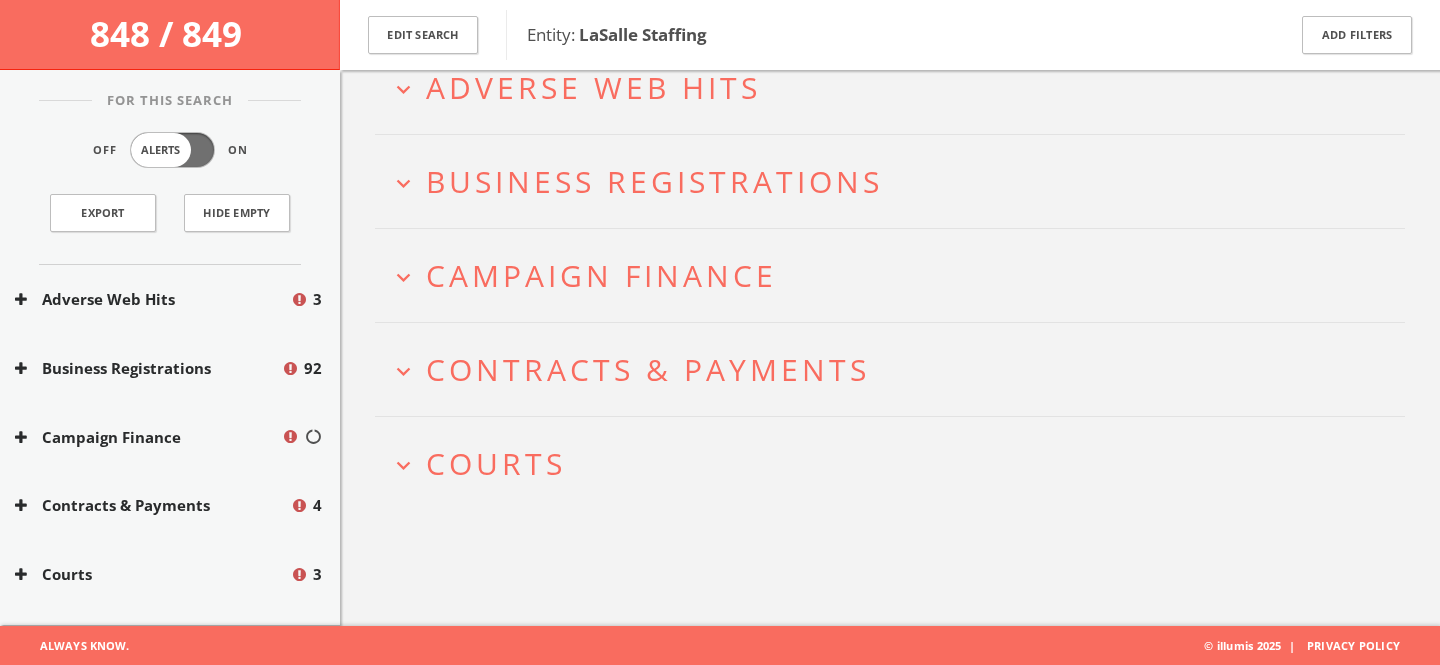 click on "expand_more Courts" at bounding box center (890, 463) 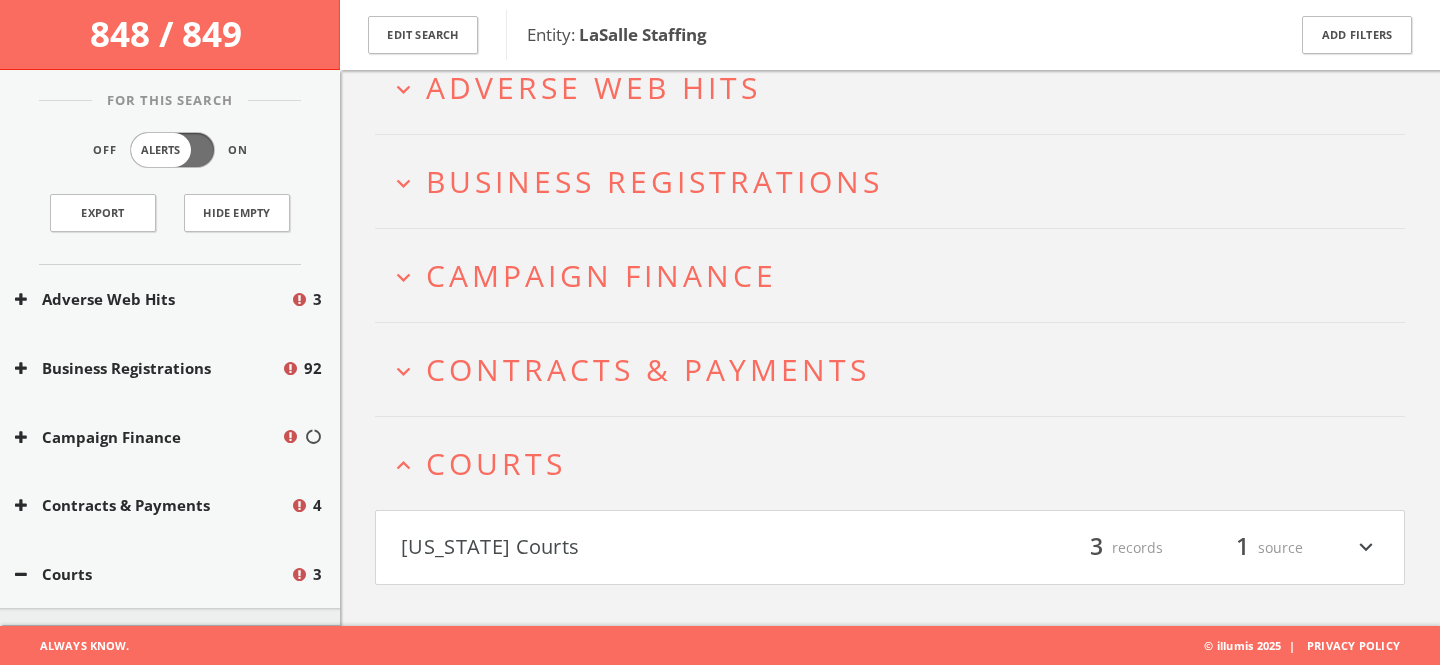 click on "expand_less Courts" at bounding box center [890, 463] 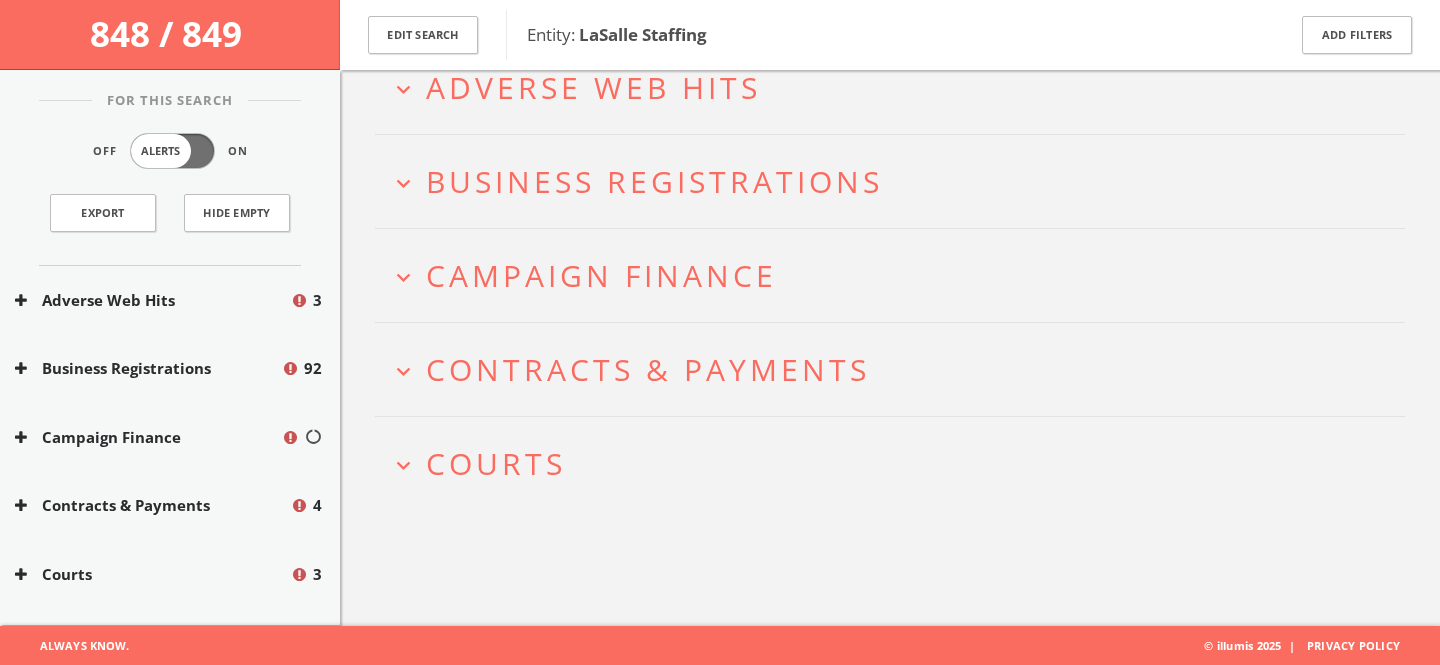 click on "expand_more Courts" at bounding box center (890, 463) 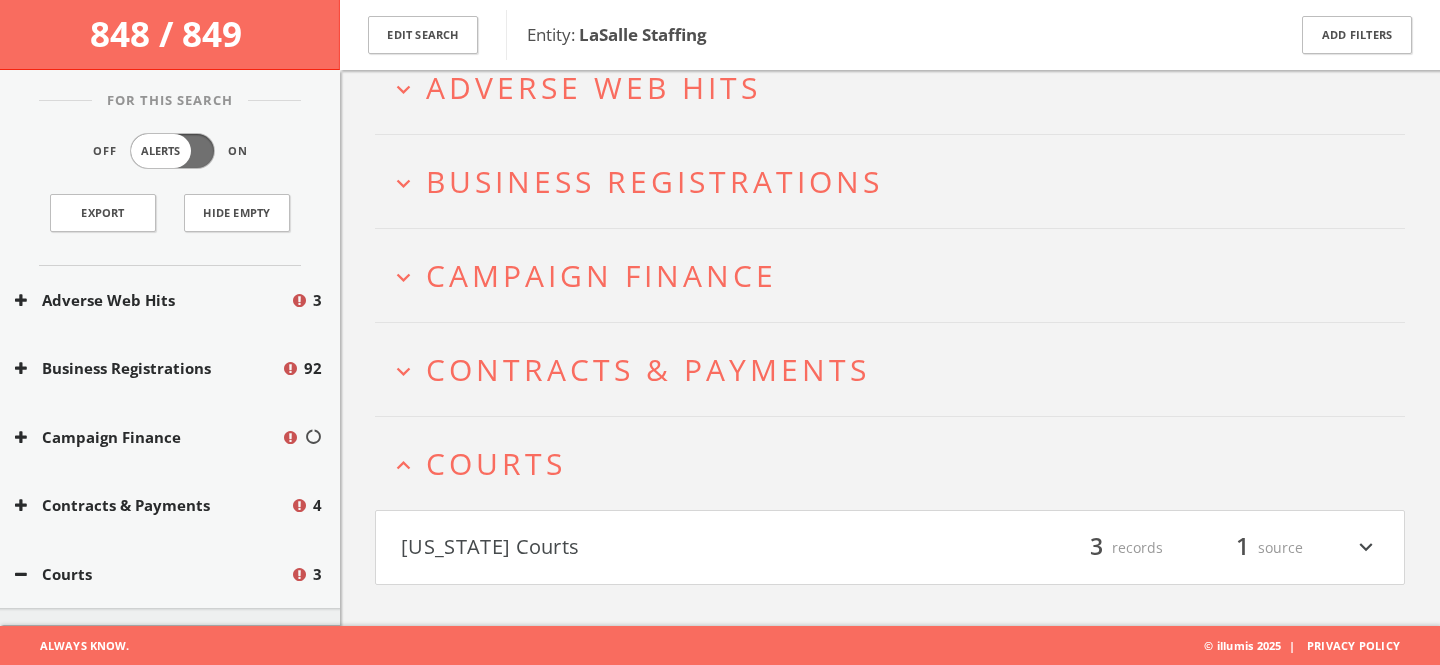 click on "Wisconsin Courts" at bounding box center (645, 548) 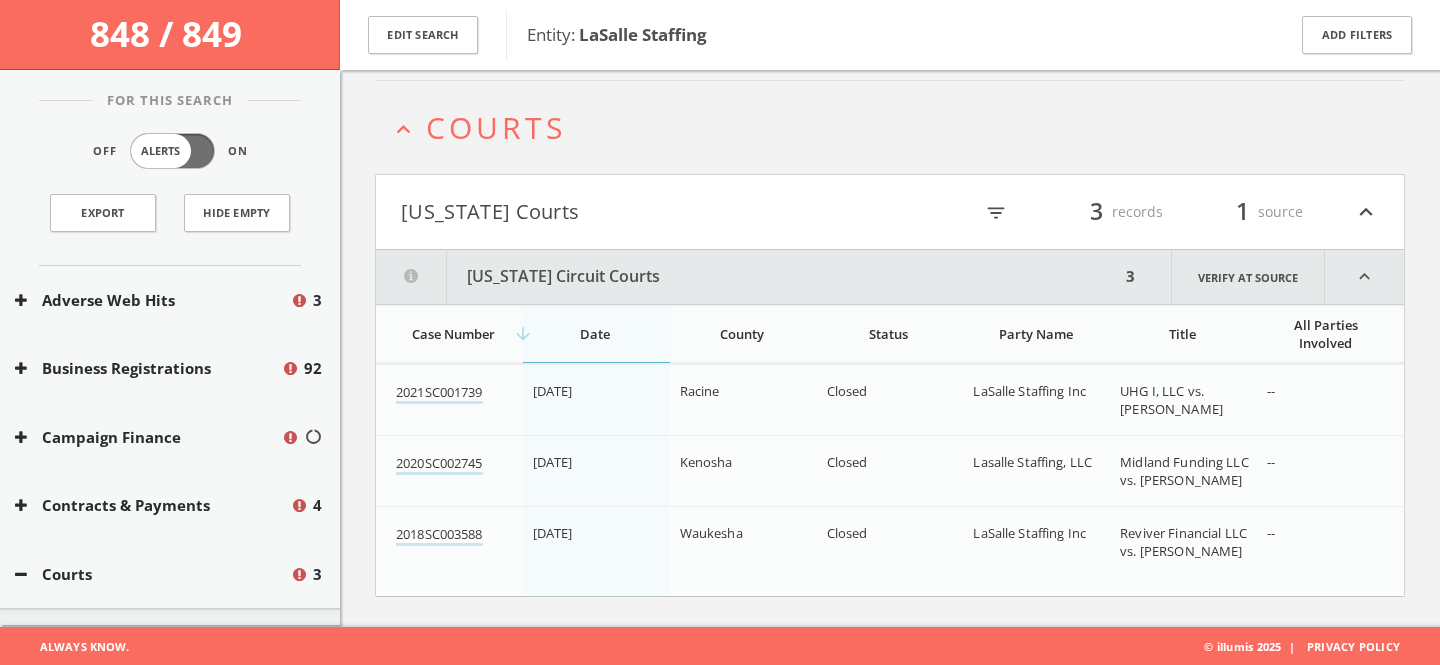 scroll, scrollTop: 453, scrollLeft: 0, axis: vertical 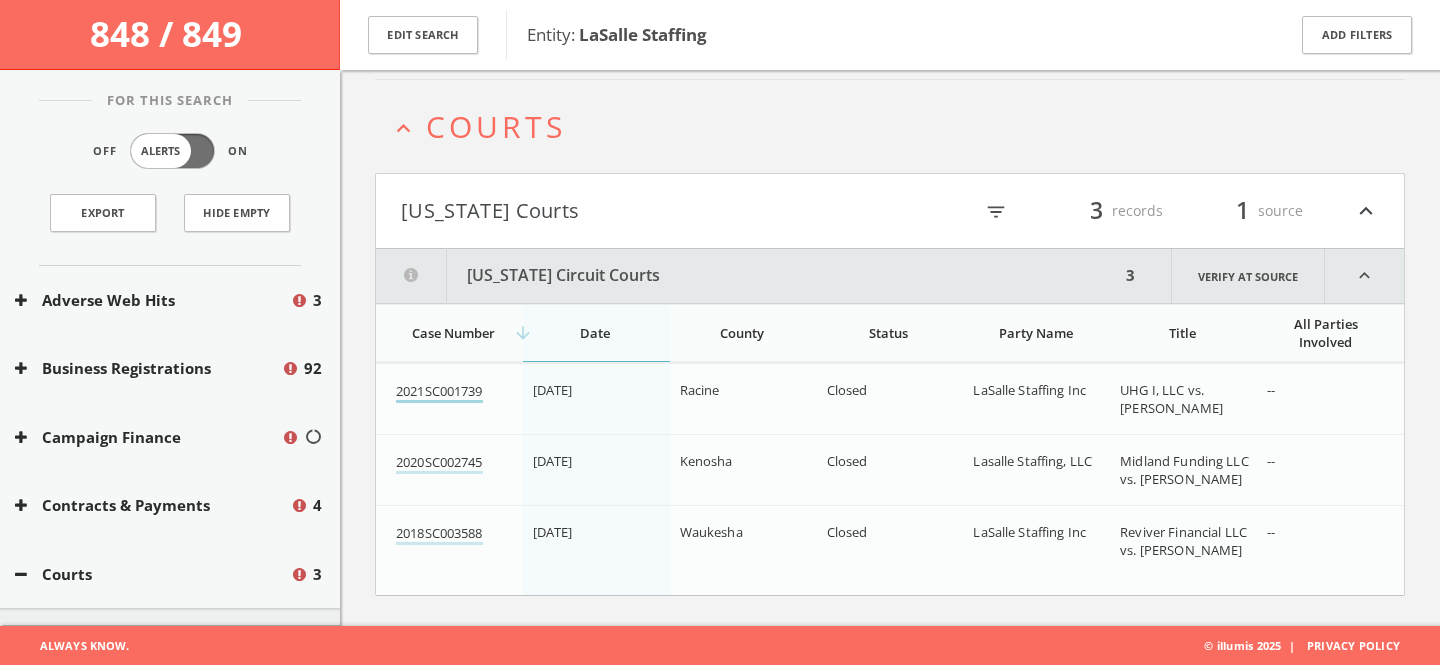click on "2021SC001739" at bounding box center (439, 392) 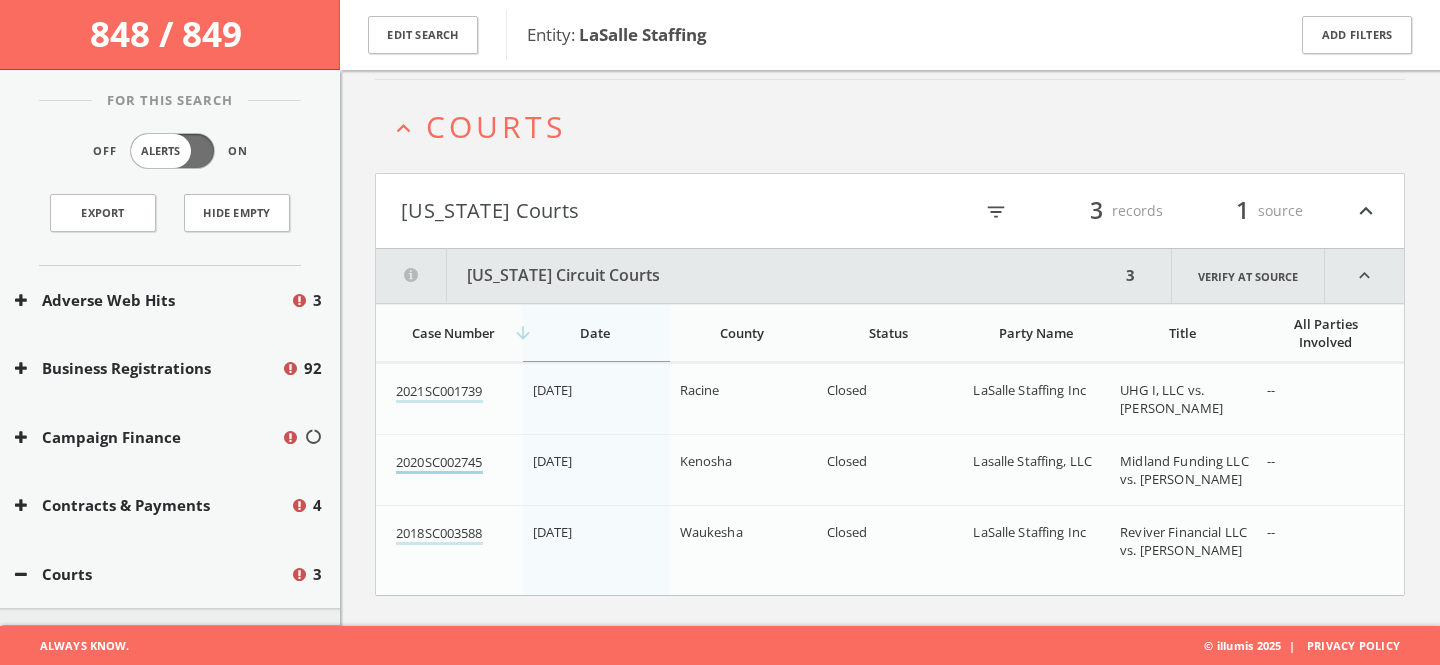 click on "2020SC002745" at bounding box center [439, 463] 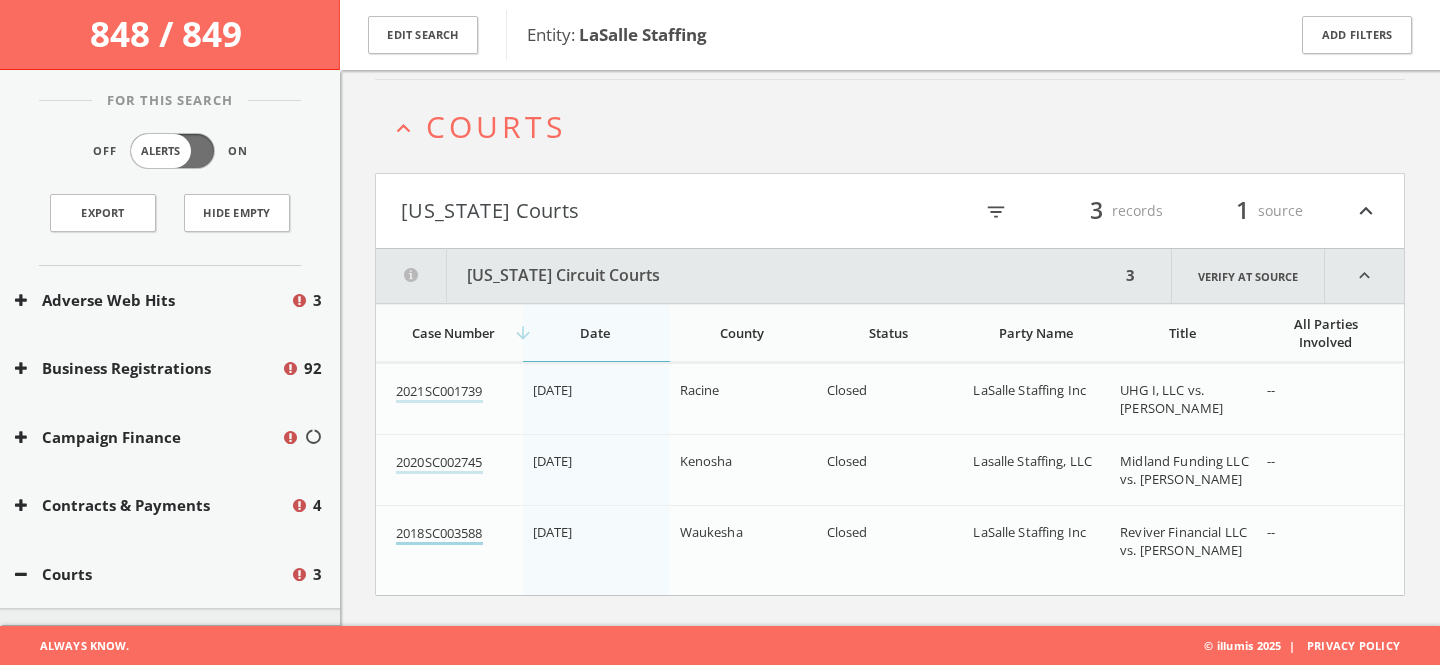 click on "2018SC003588" at bounding box center (439, 534) 